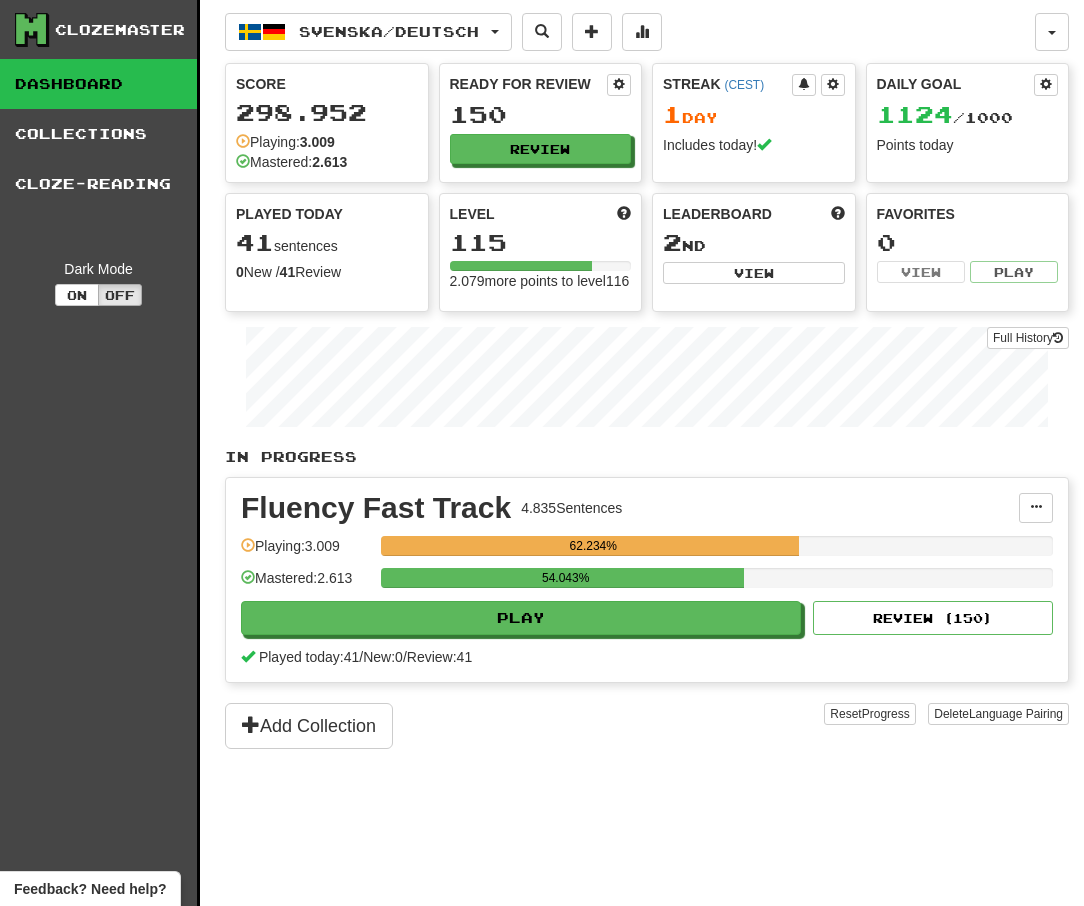 scroll, scrollTop: 0, scrollLeft: 0, axis: both 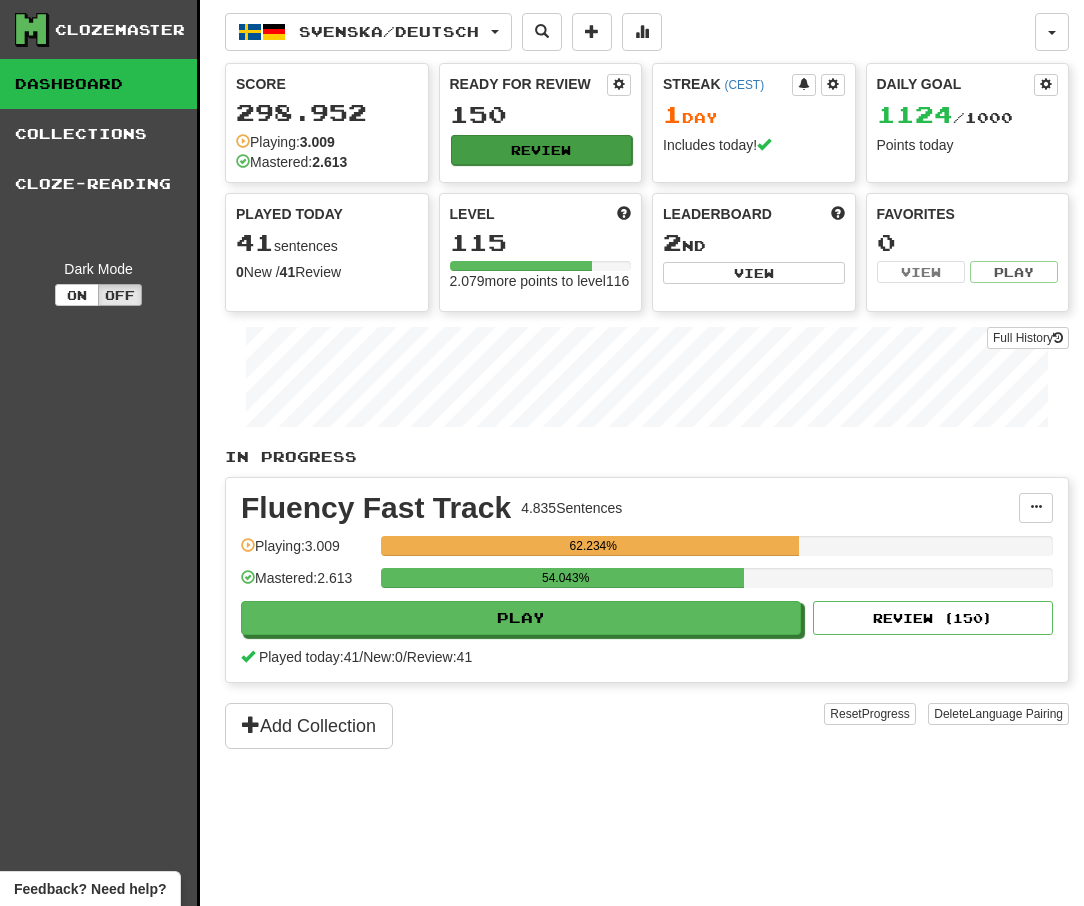 click on "Review" at bounding box center (542, 150) 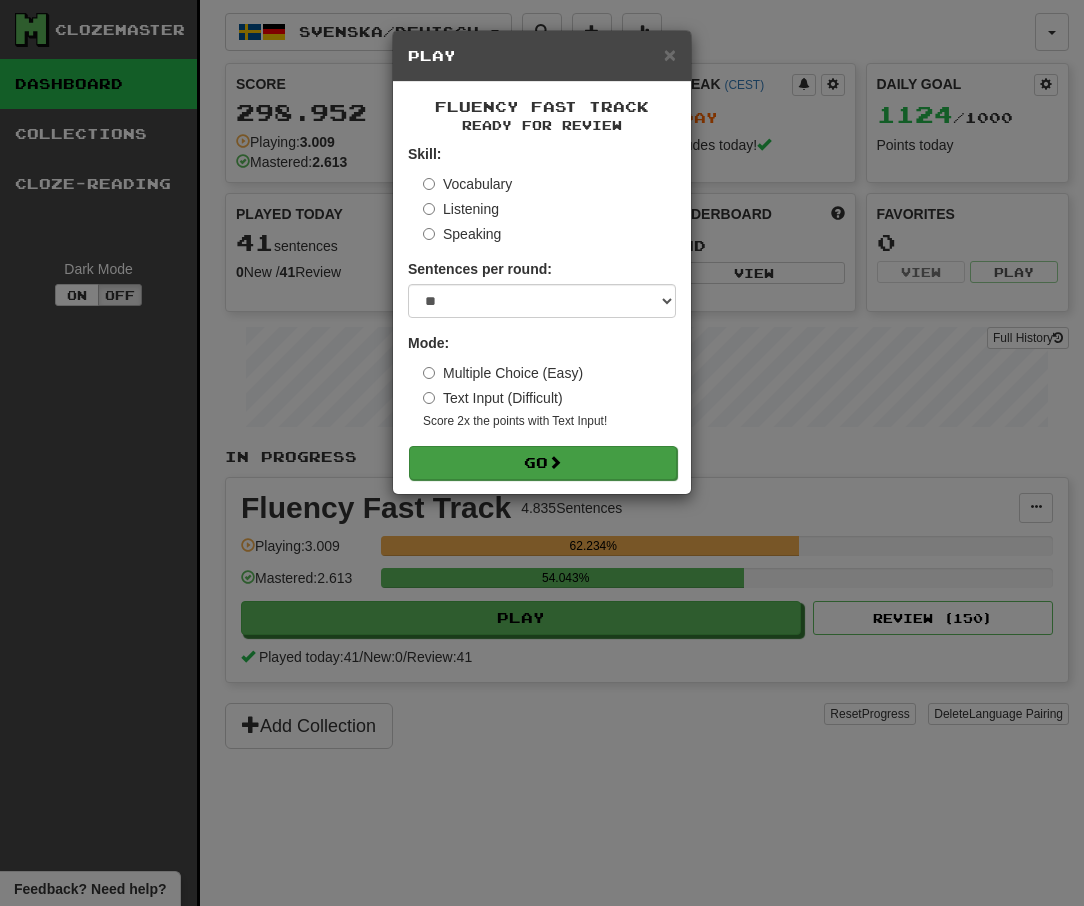 click on "Go" at bounding box center (543, 463) 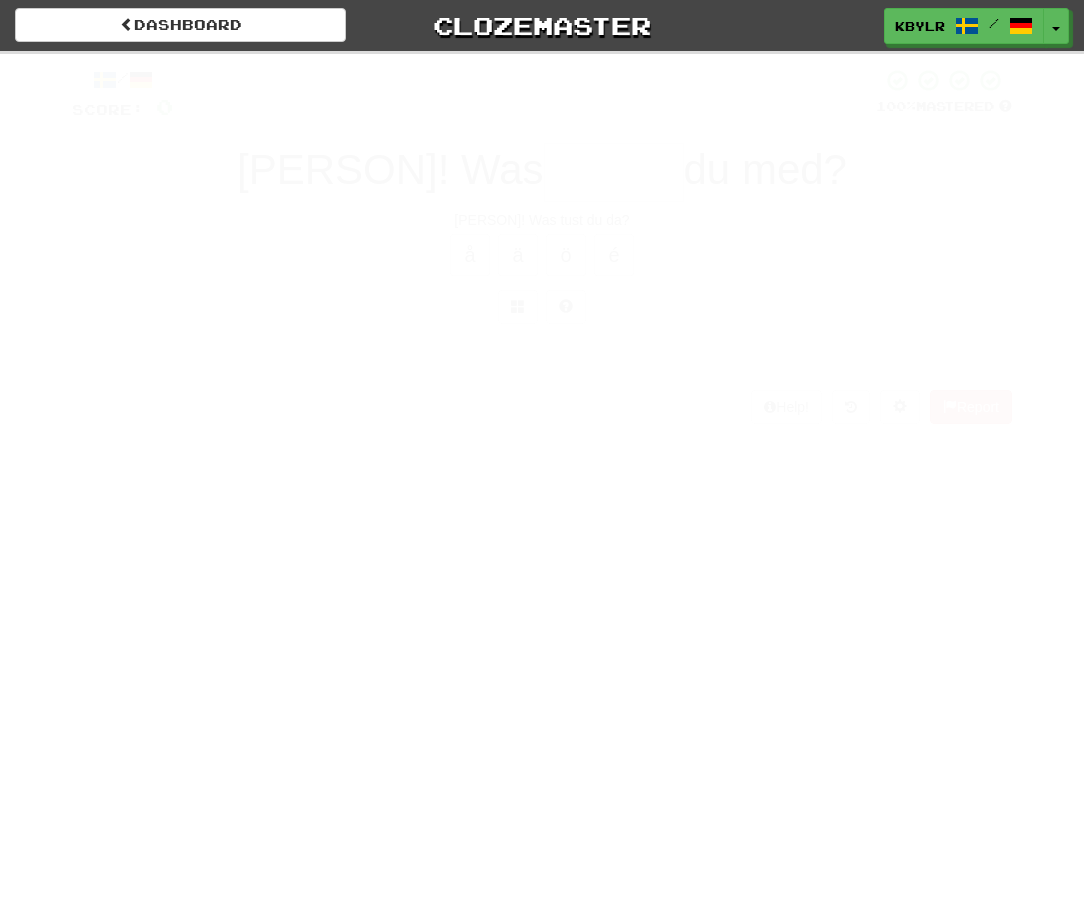scroll, scrollTop: 0, scrollLeft: 0, axis: both 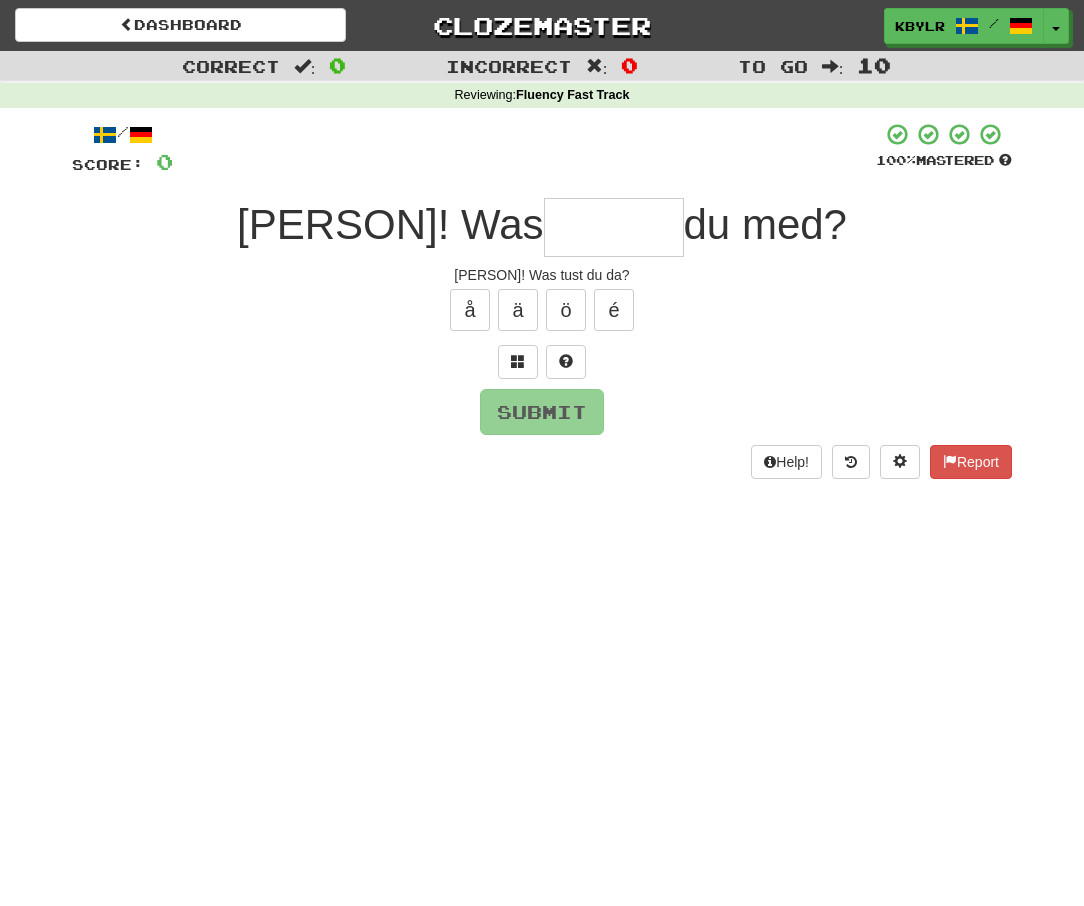 type on "*" 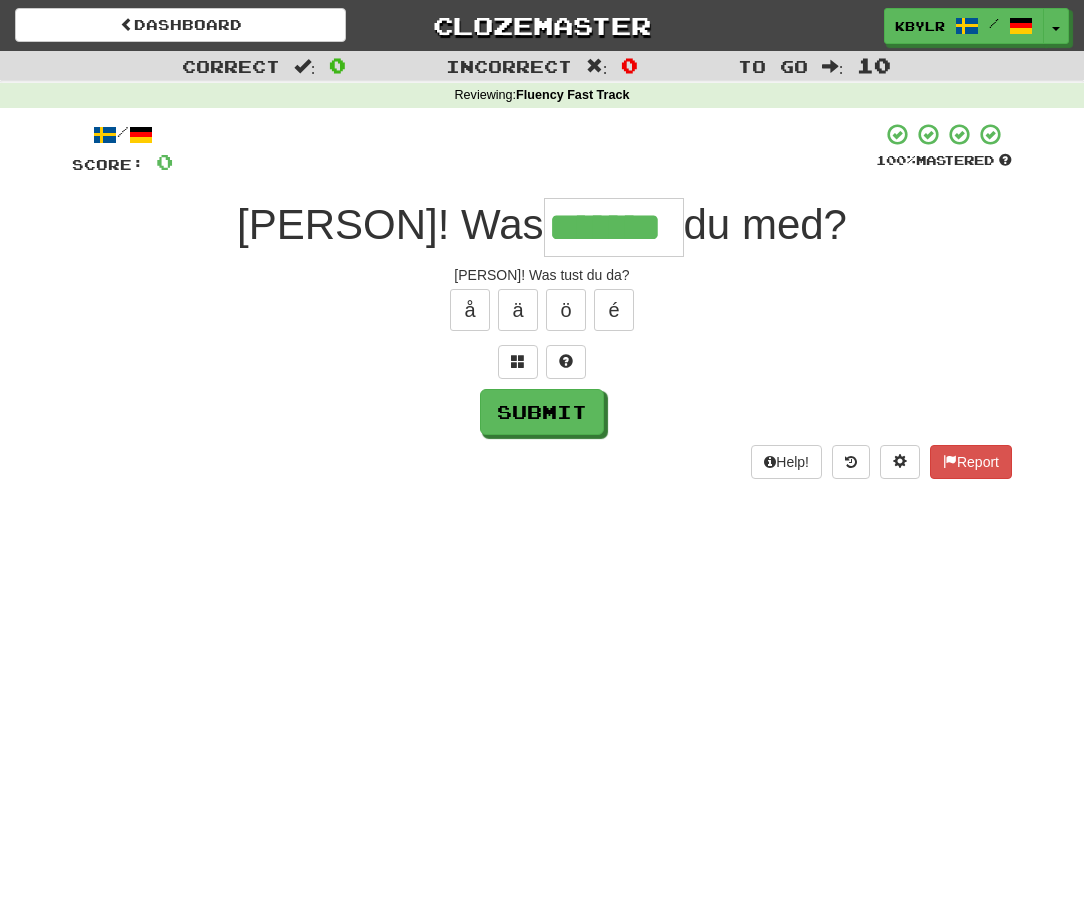 type on "*******" 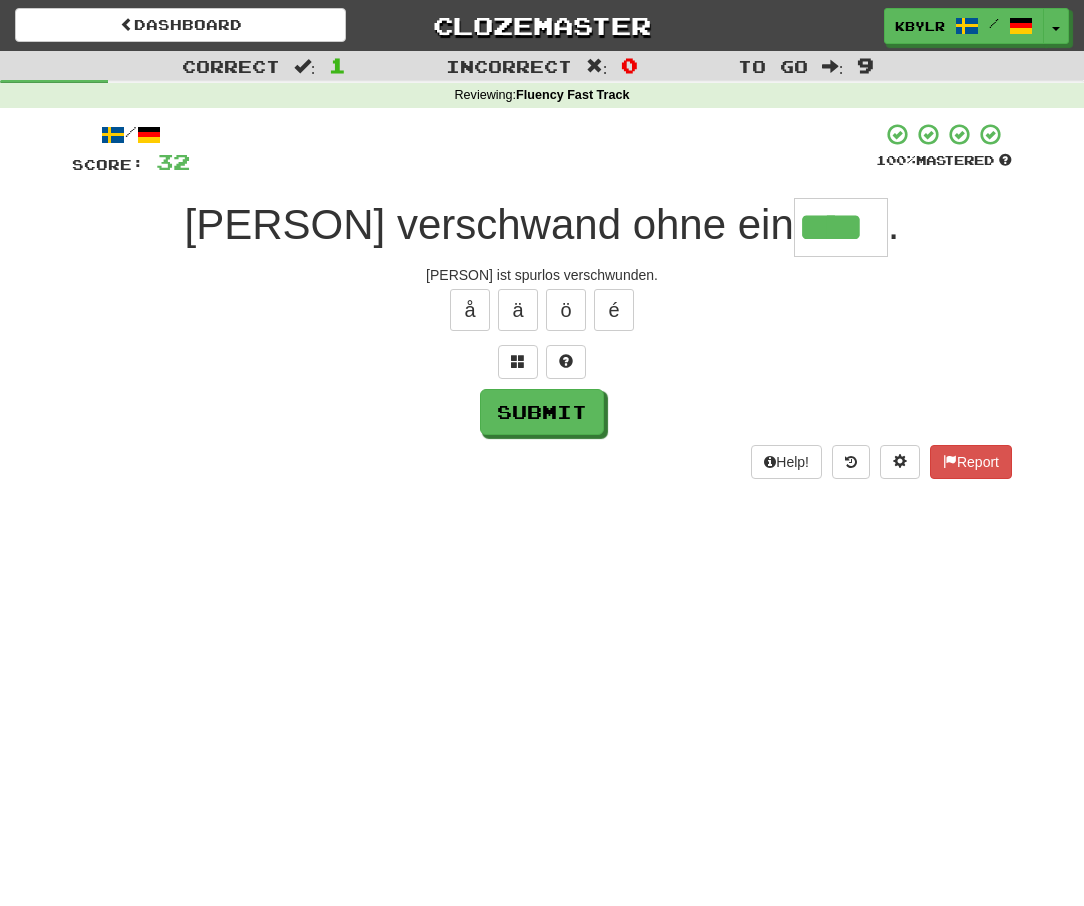 type on "****" 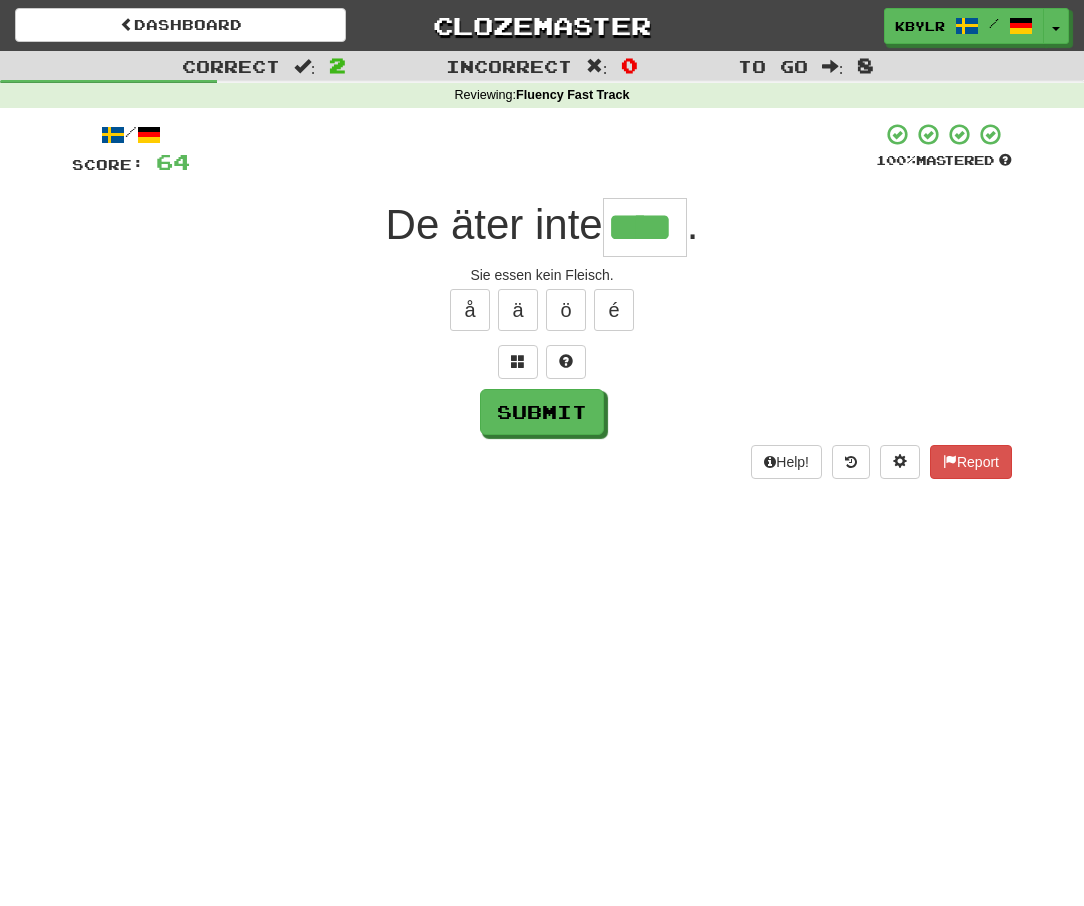 type on "****" 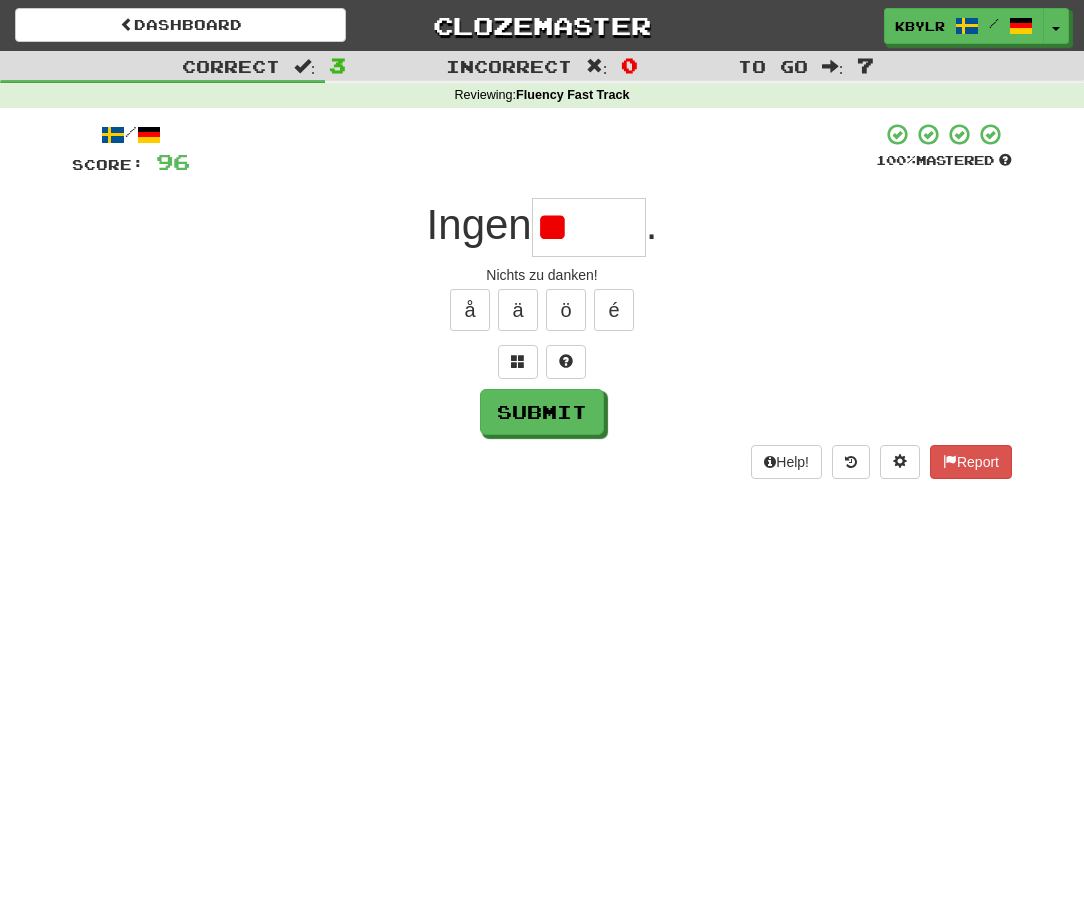 type on "*" 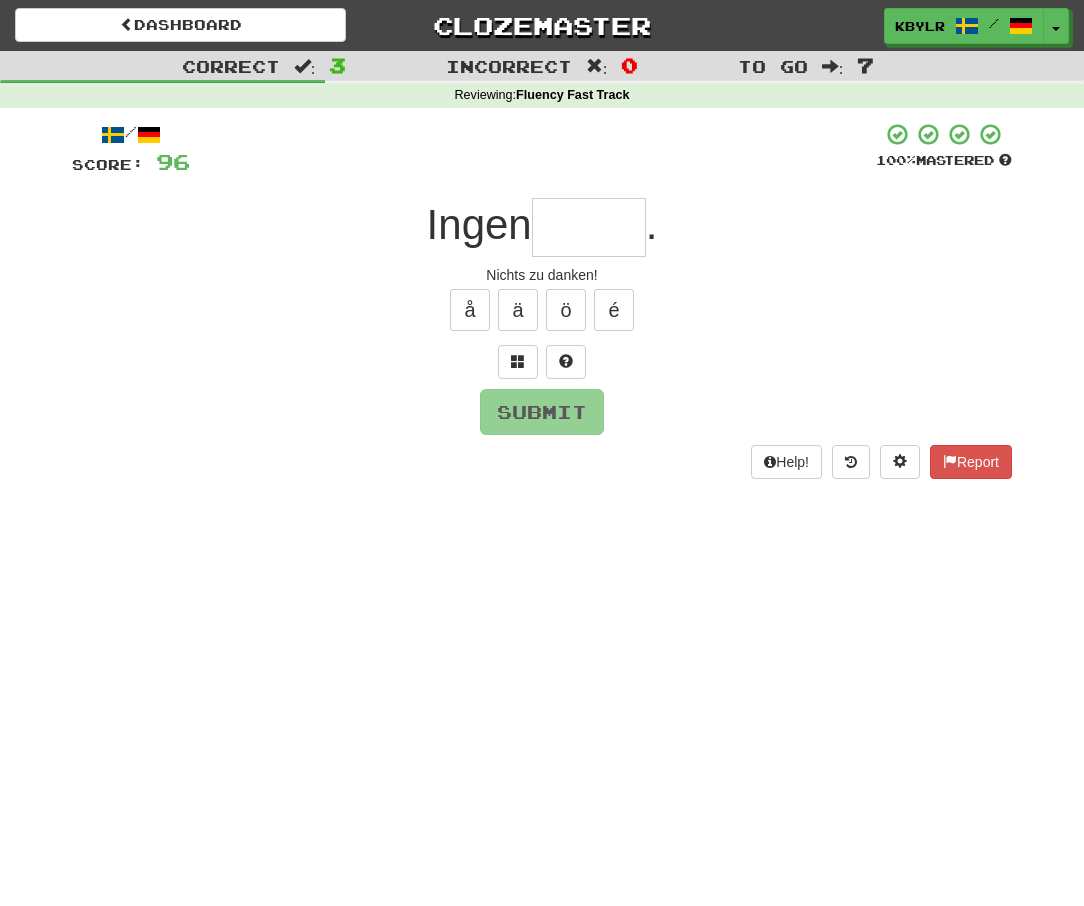 type on "*" 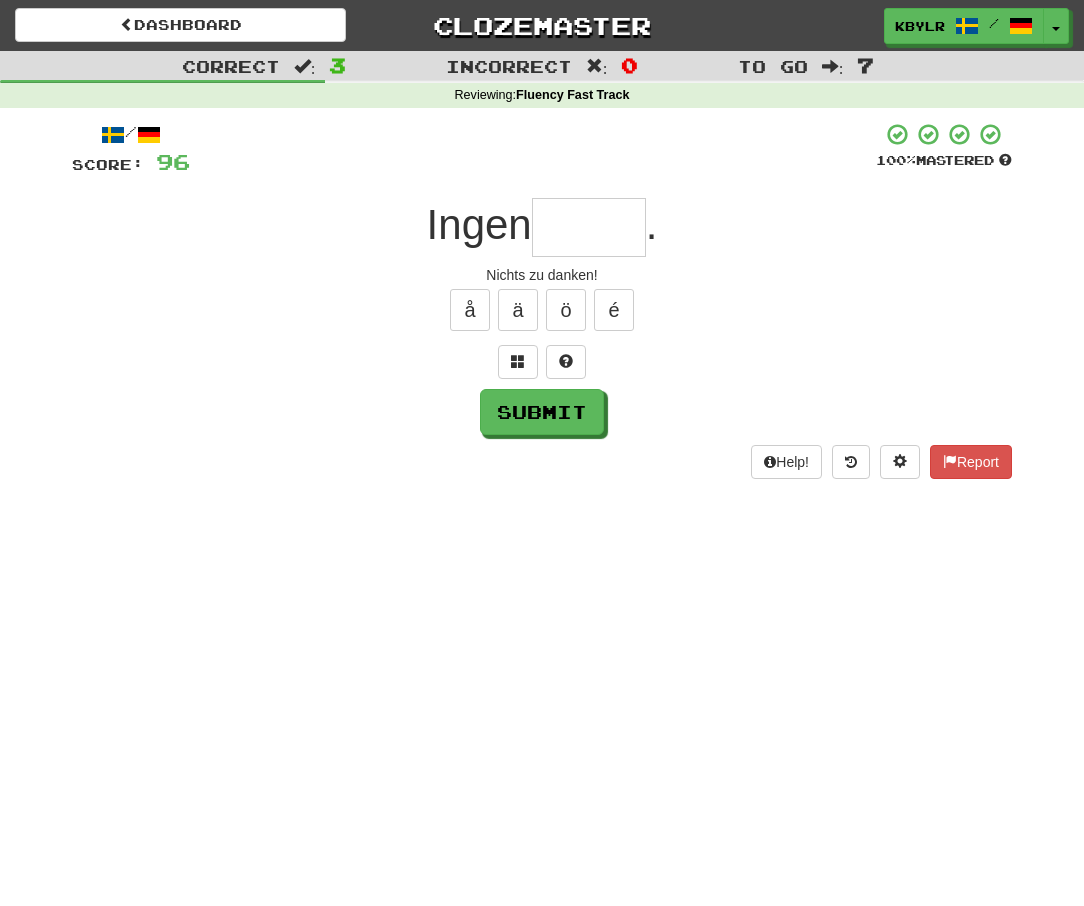 type on "*" 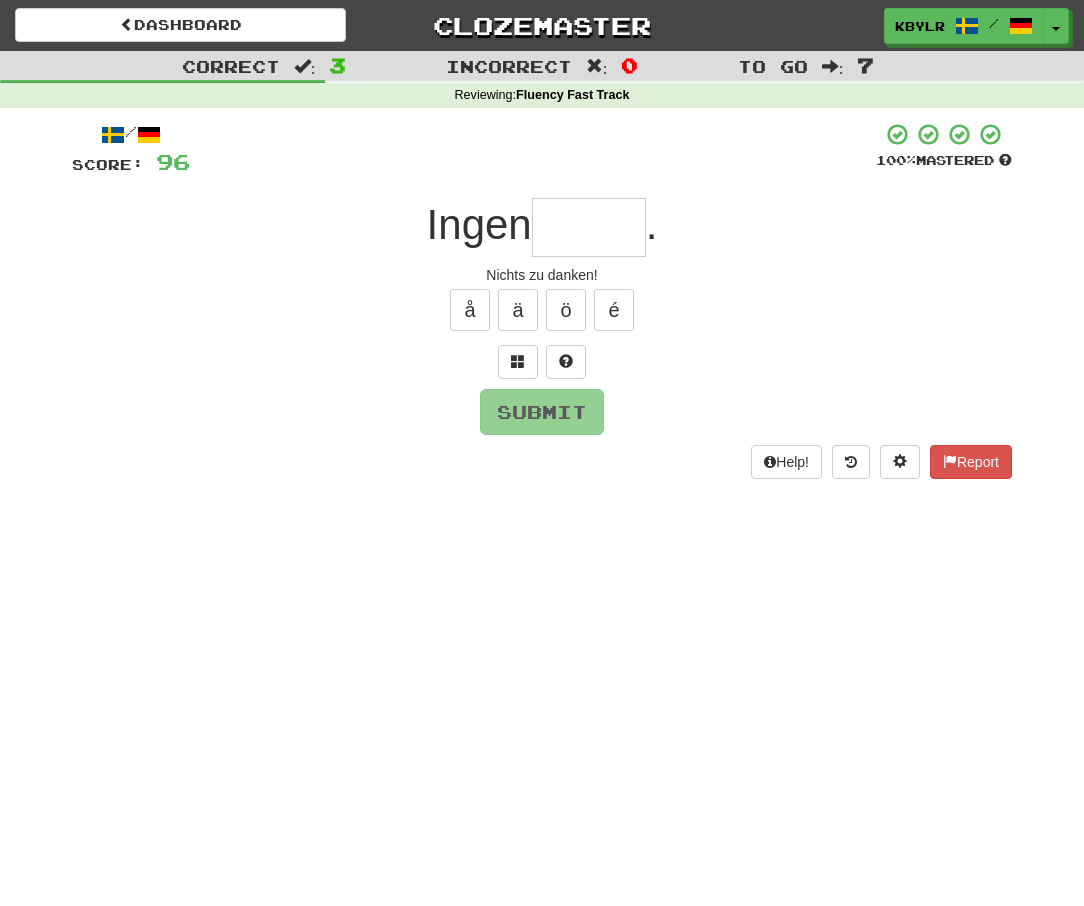 type on "*" 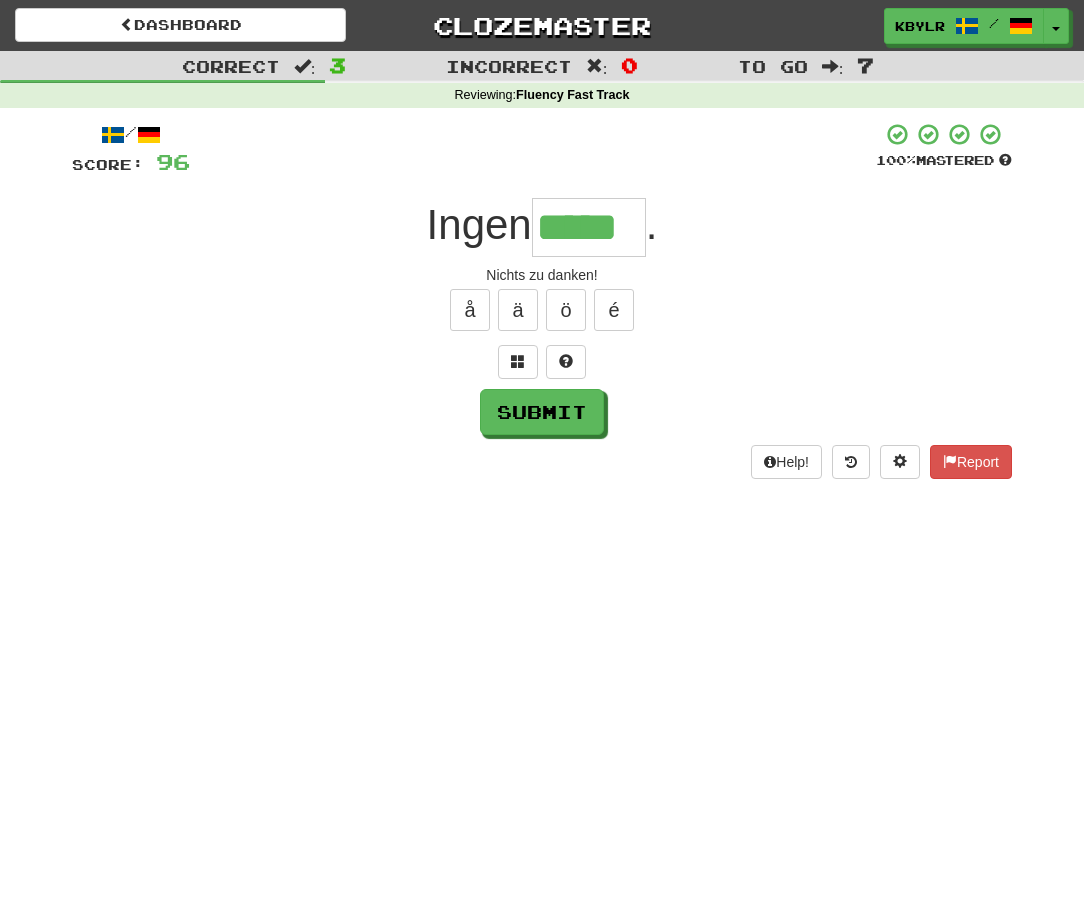 type on "*****" 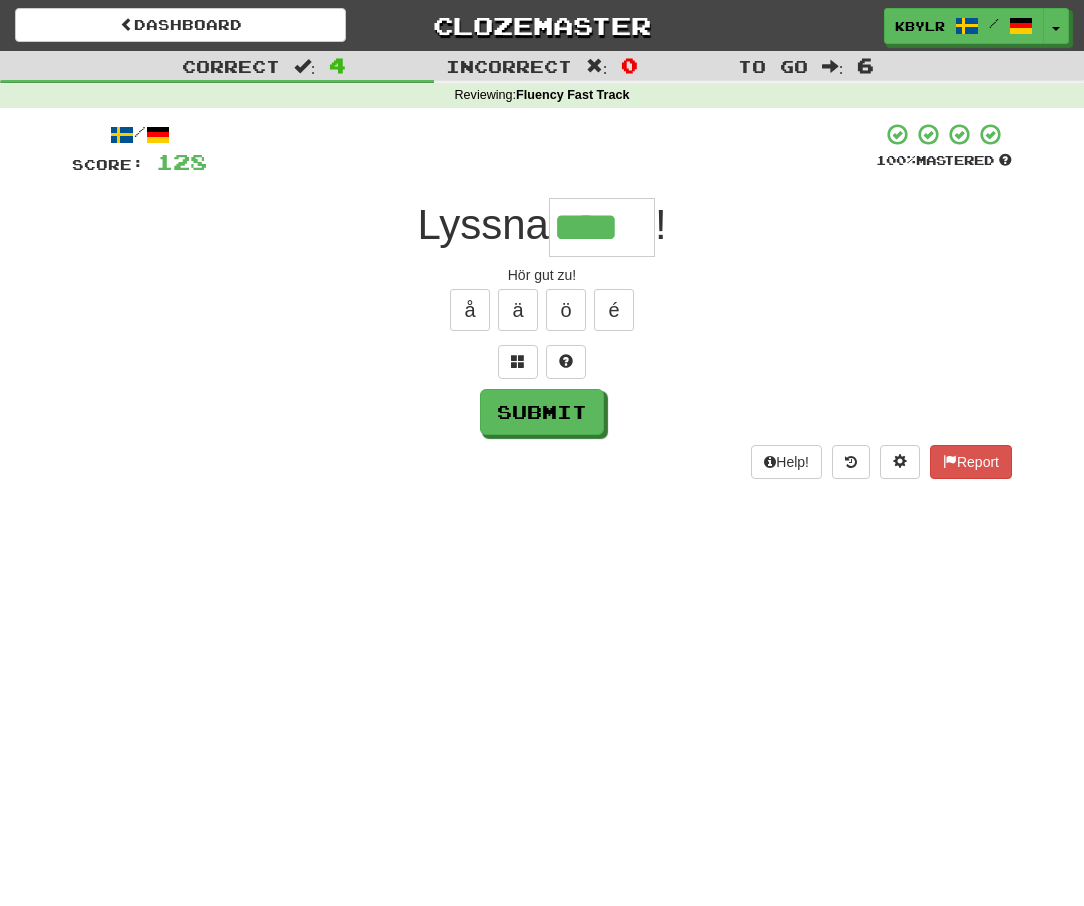 type on "****" 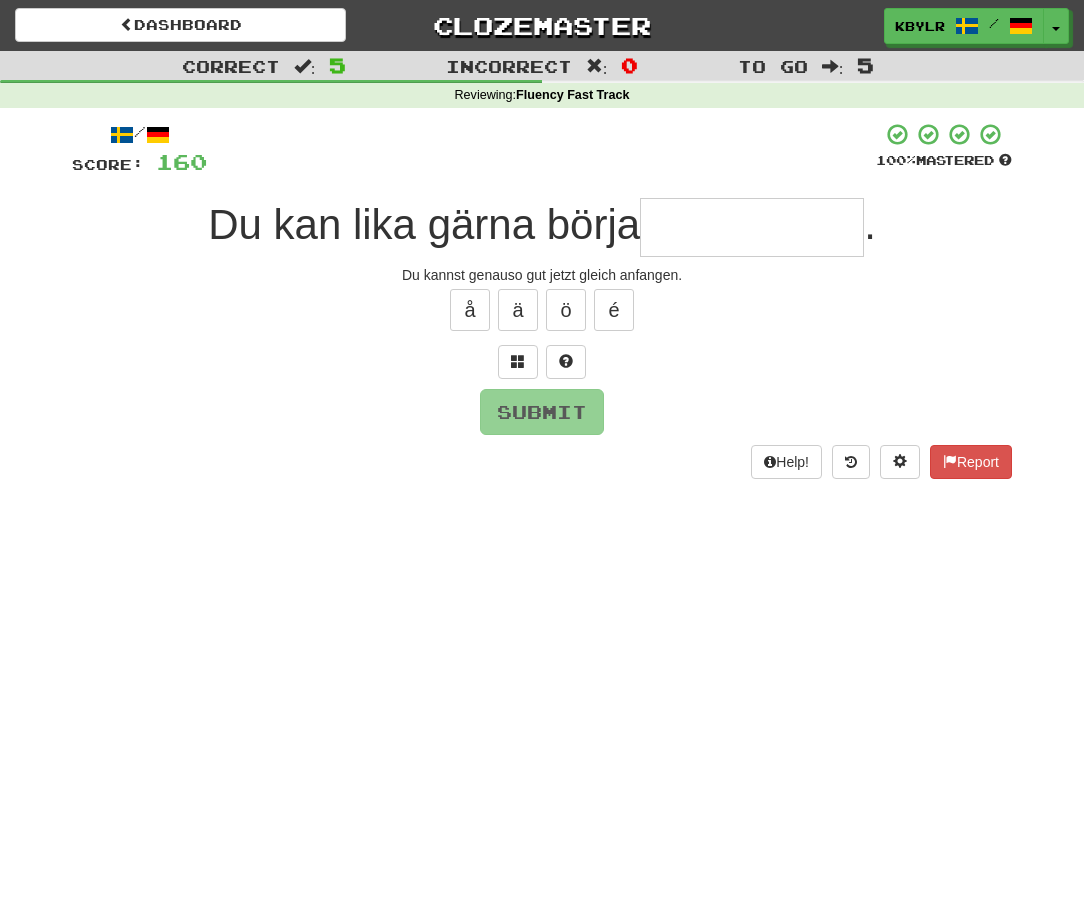 type on "*" 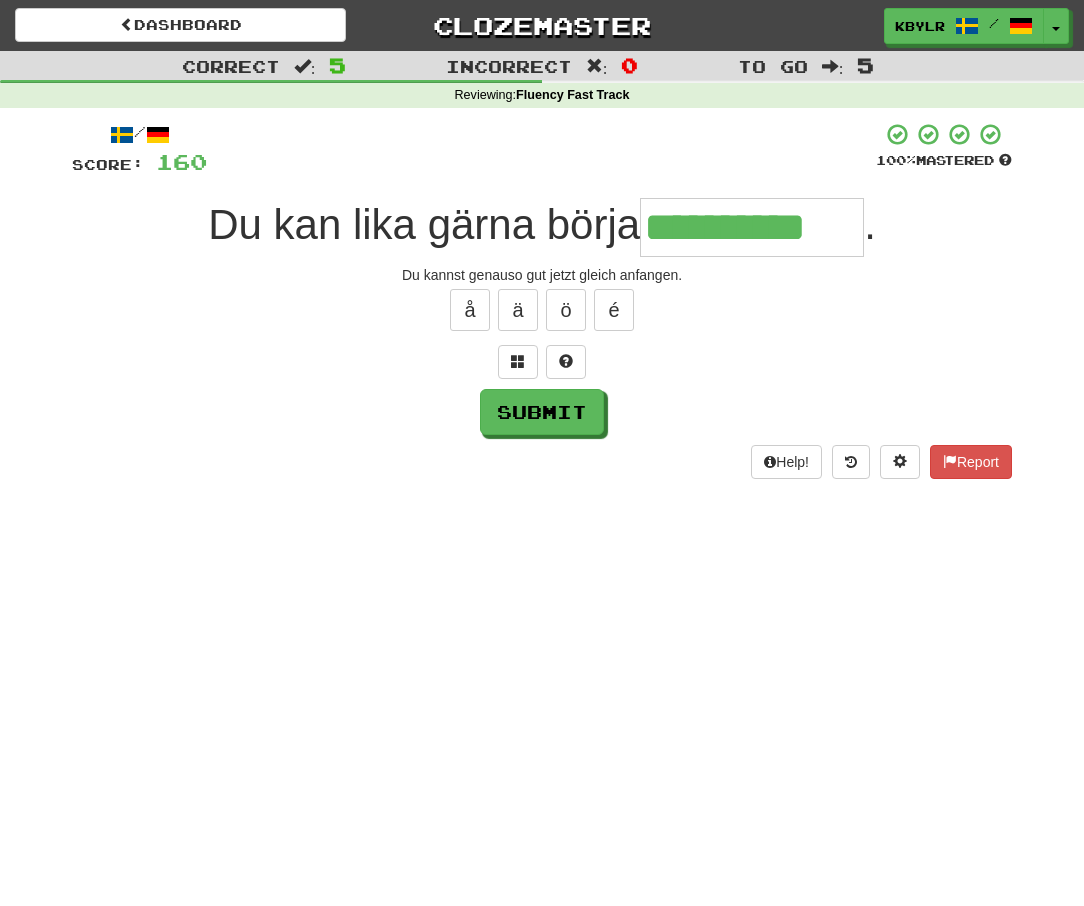 type on "**********" 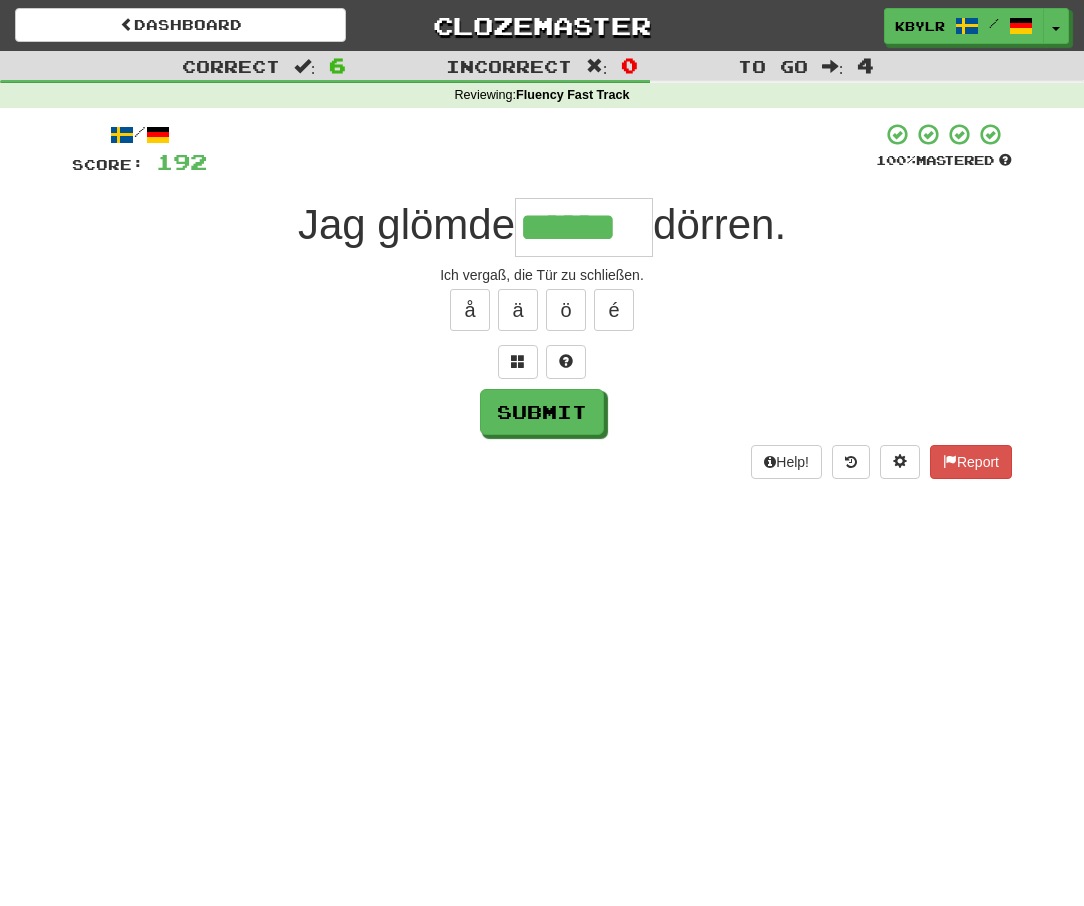 type on "******" 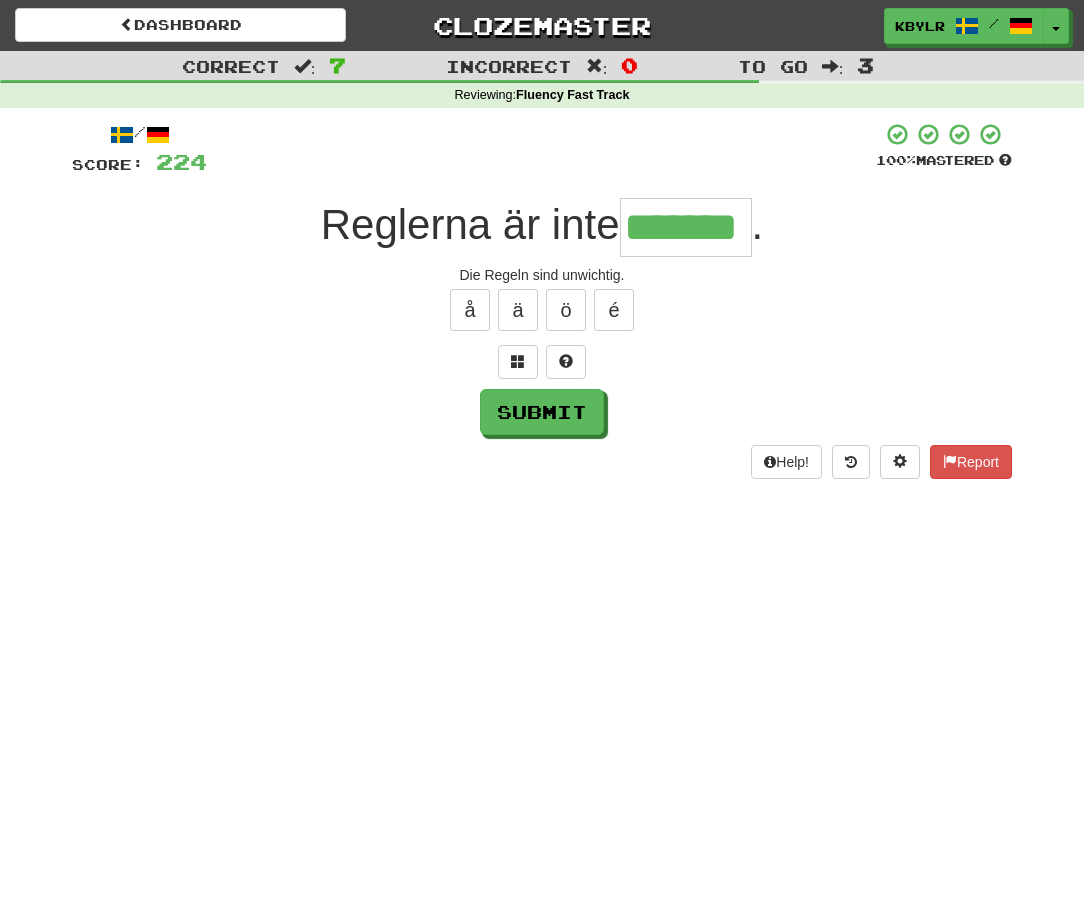 type on "*******" 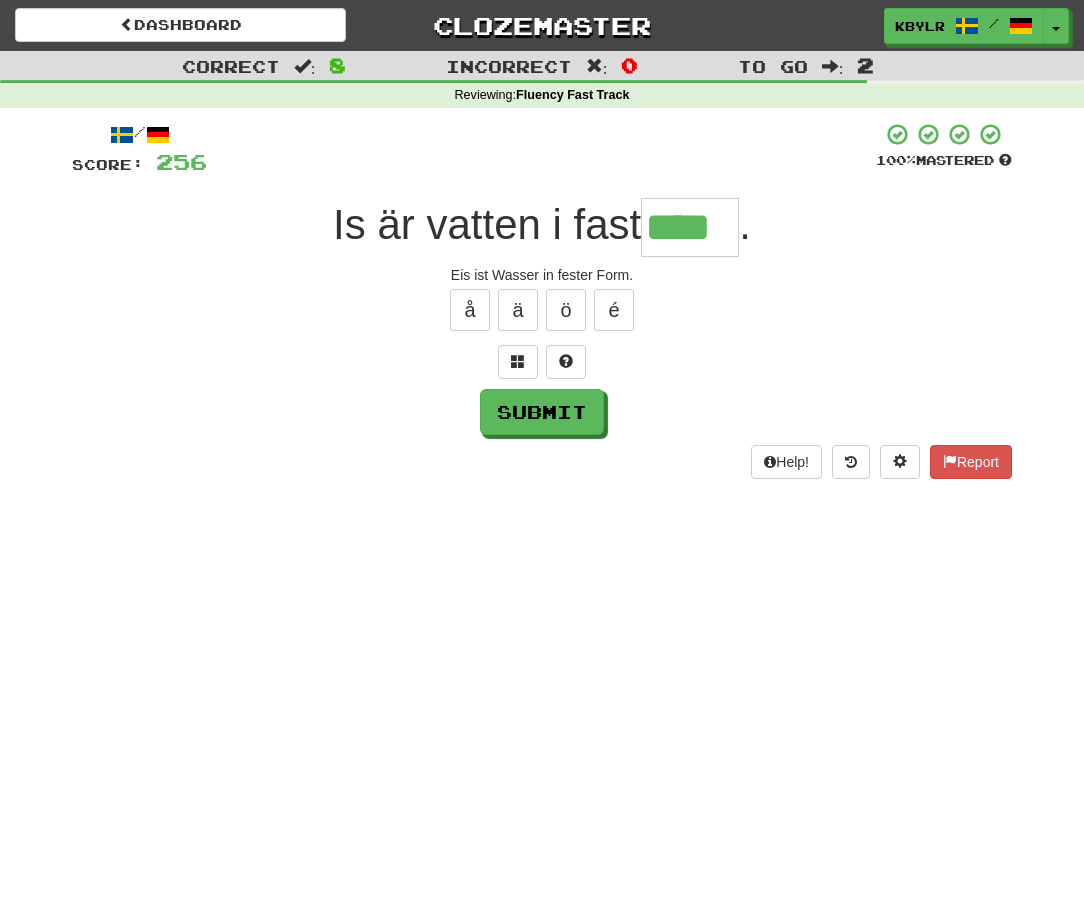 type on "****" 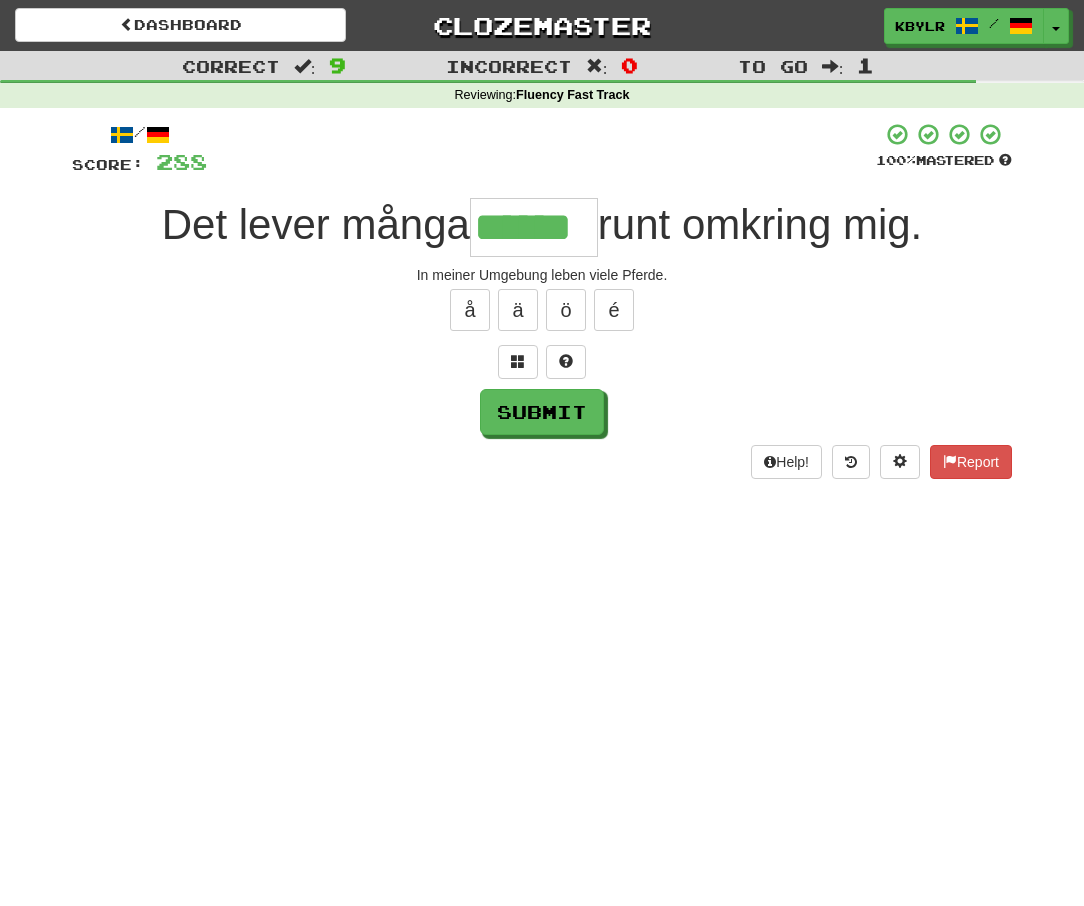 type on "******" 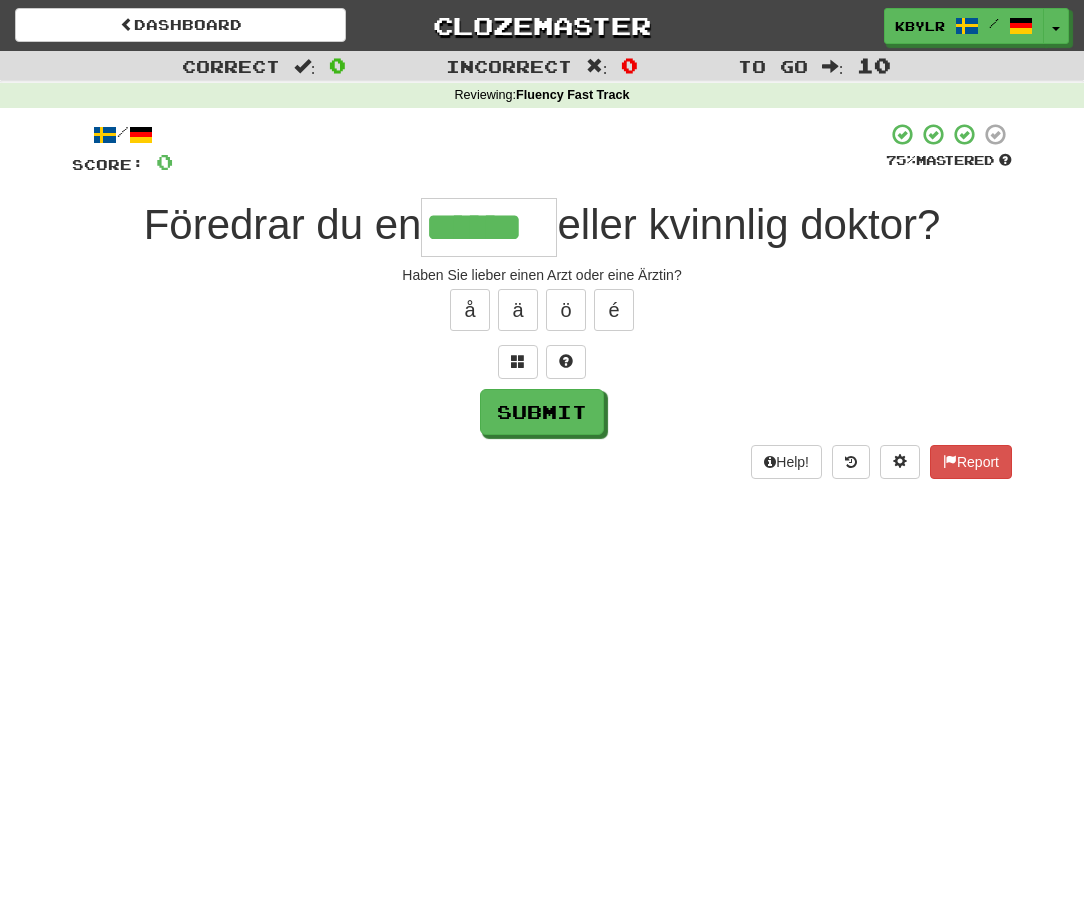 type on "******" 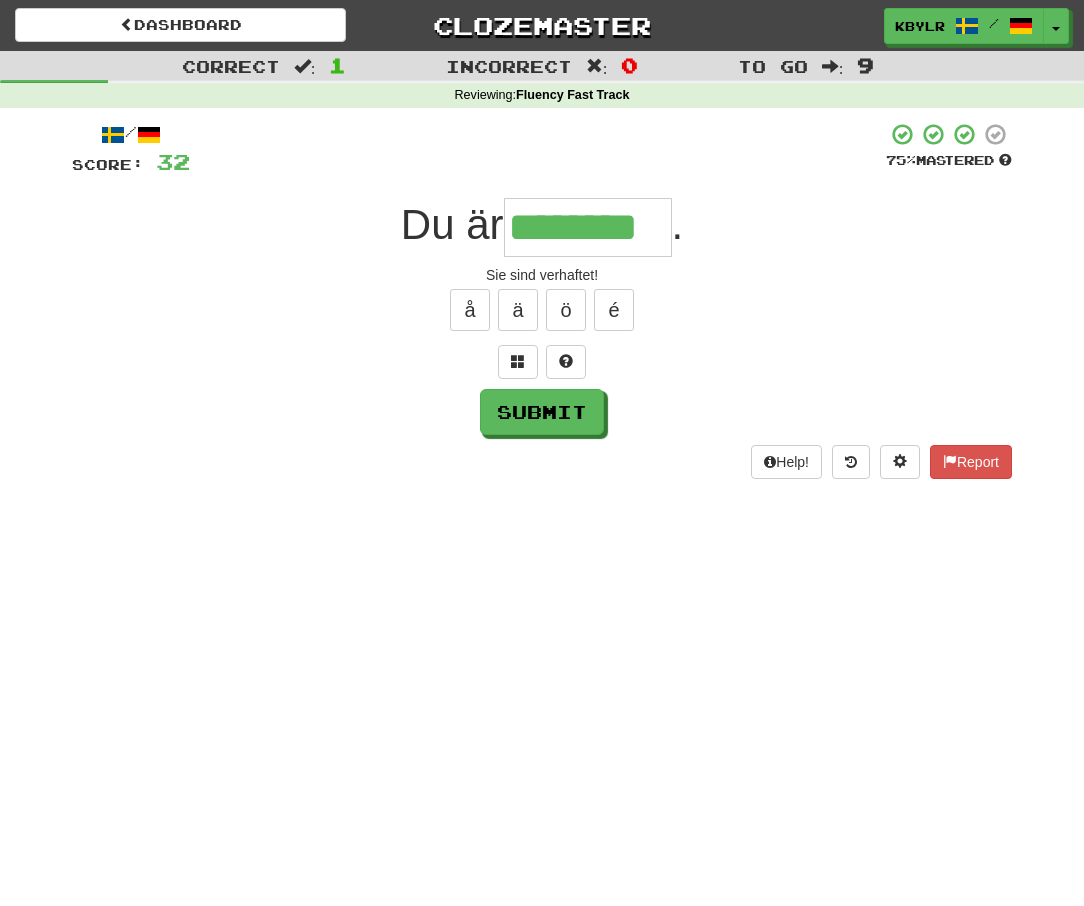 type on "********" 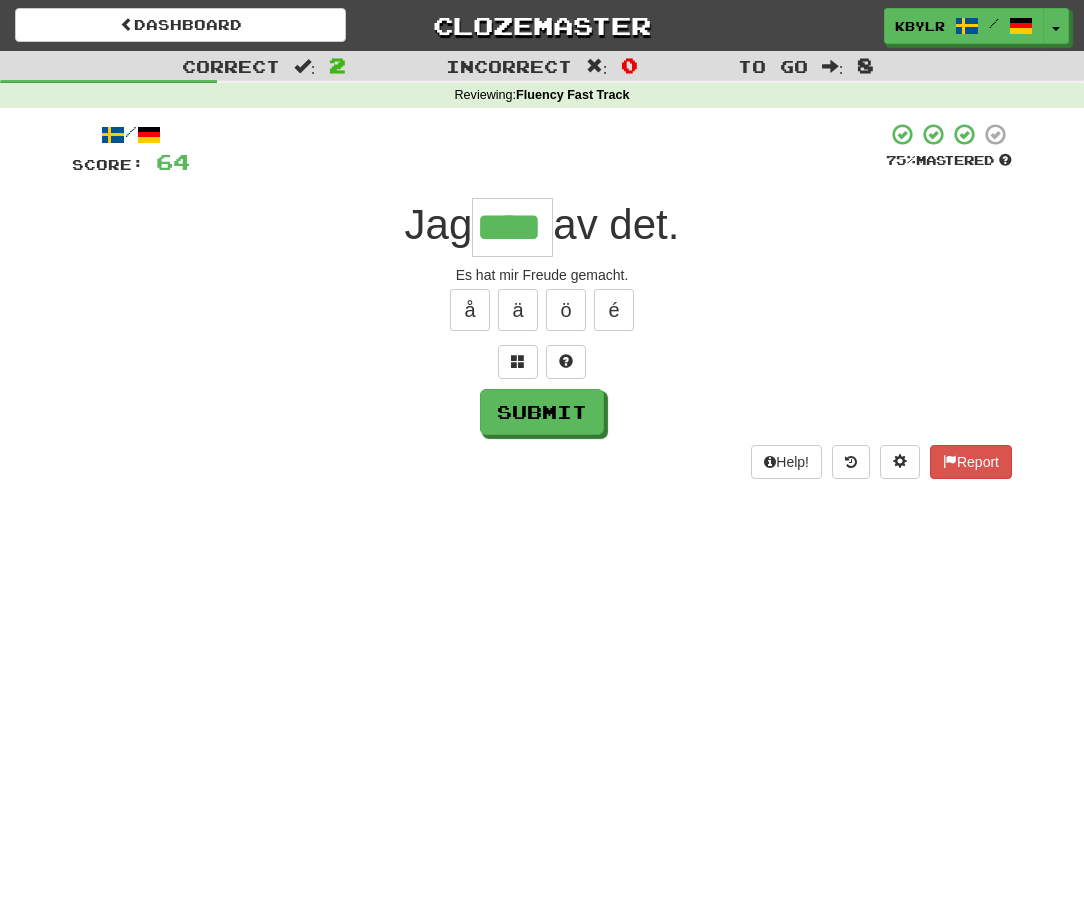type on "****" 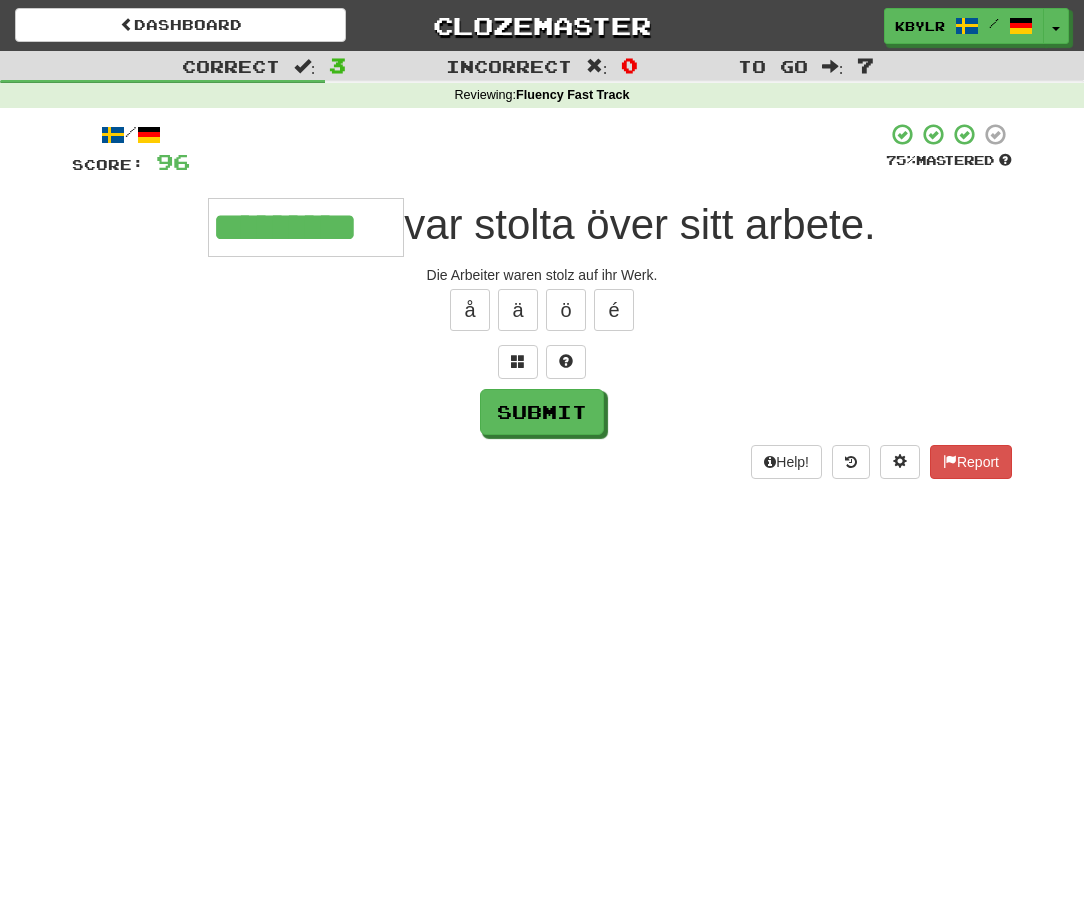 type on "*********" 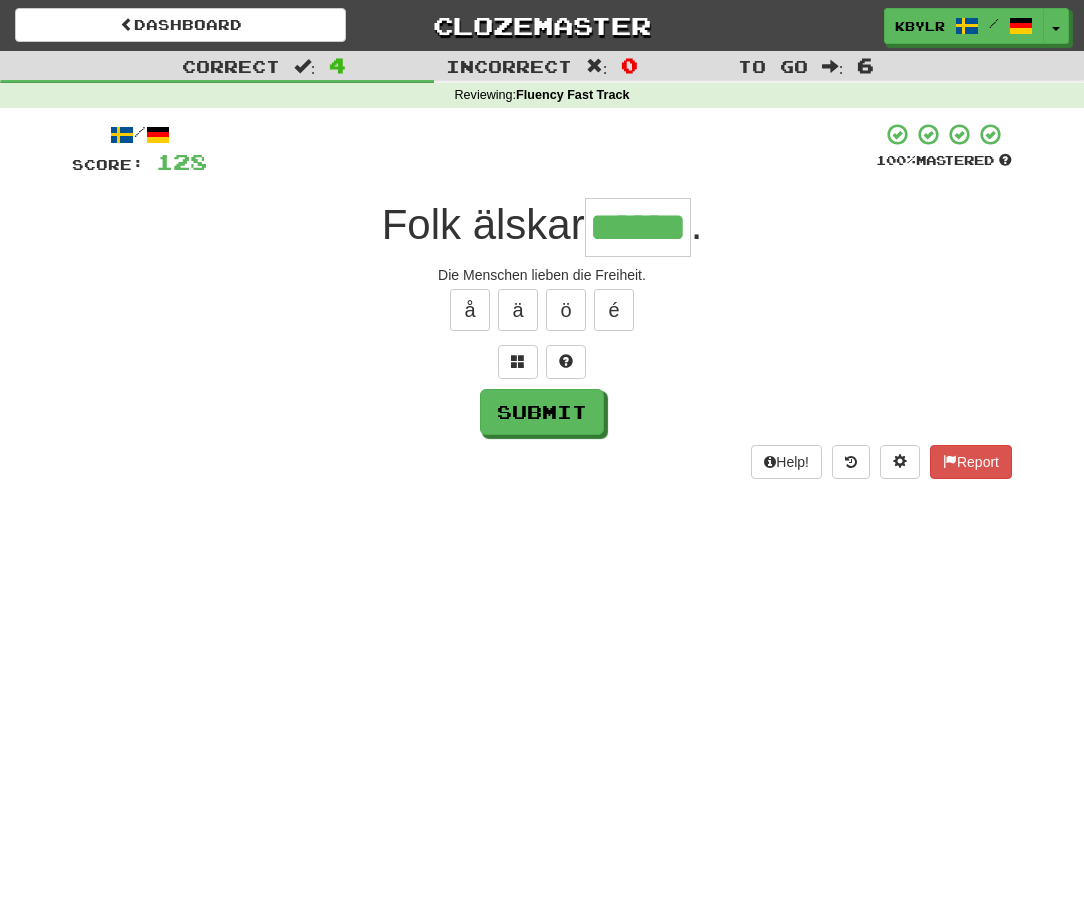 type on "******" 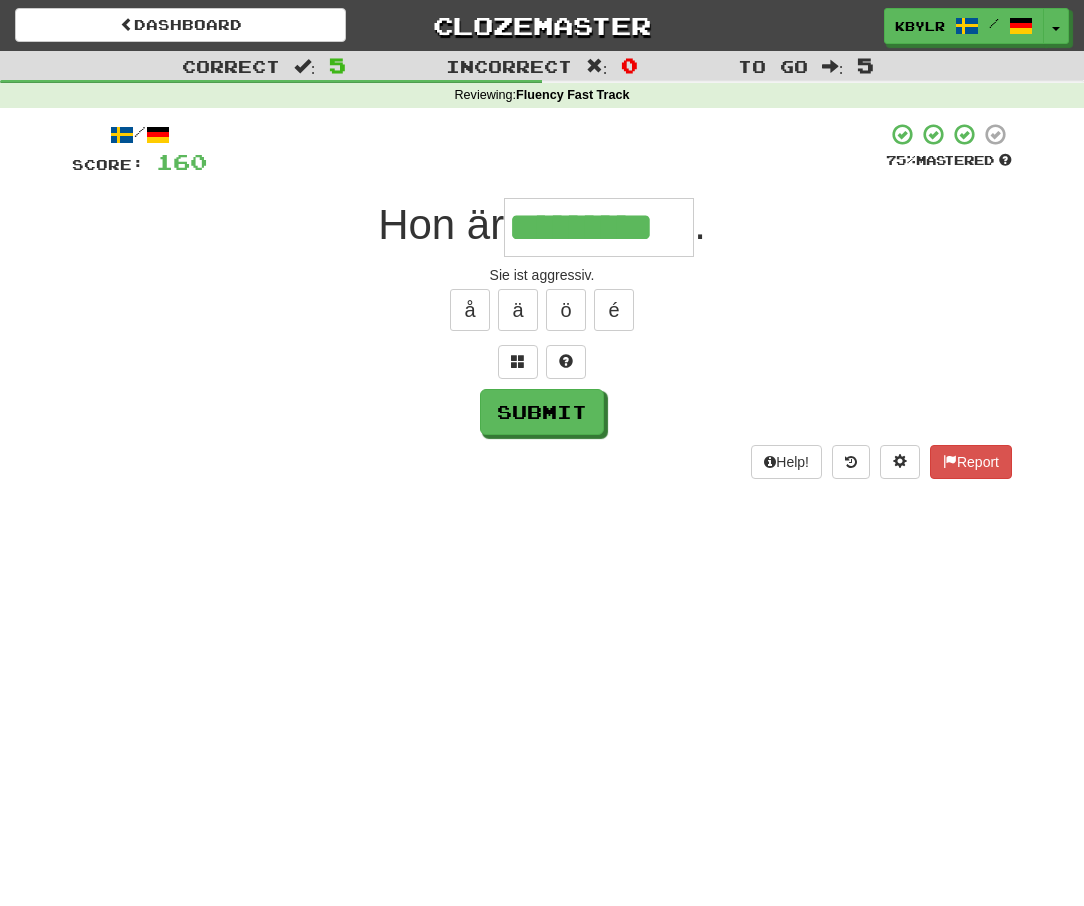 type on "*********" 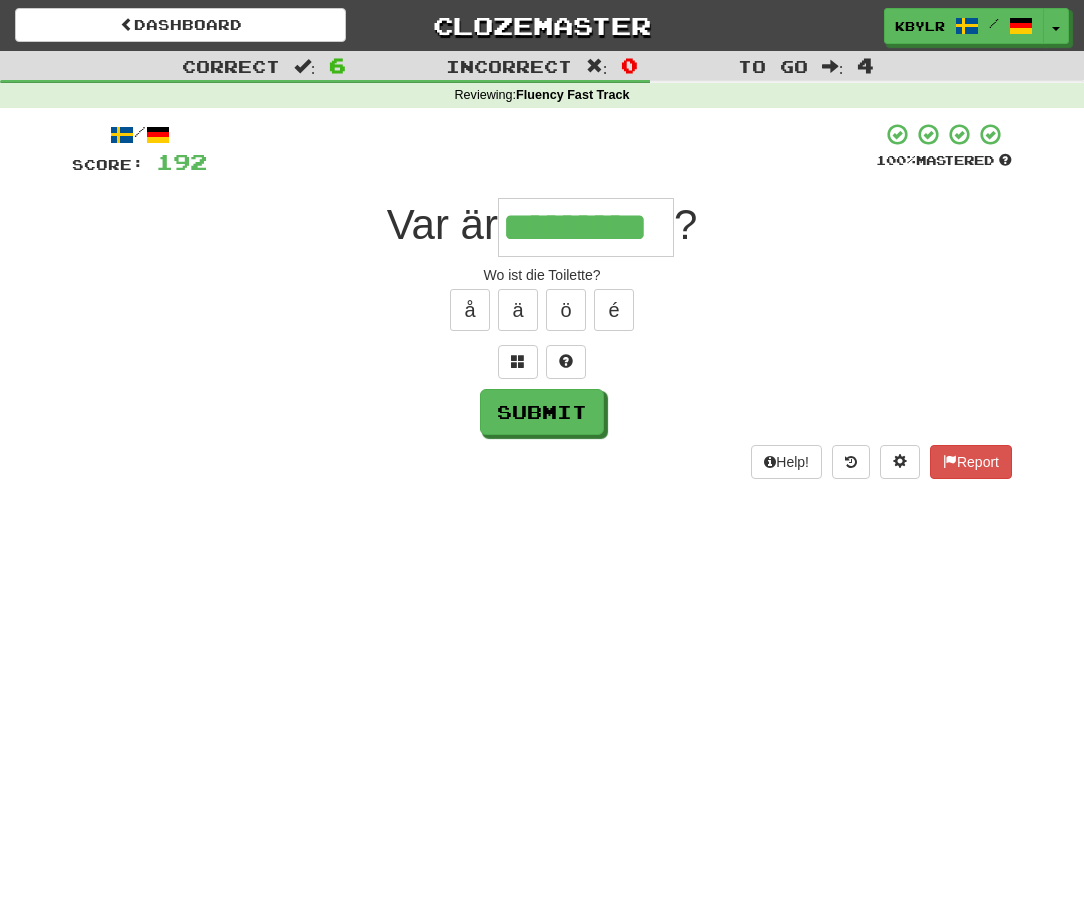 type on "*********" 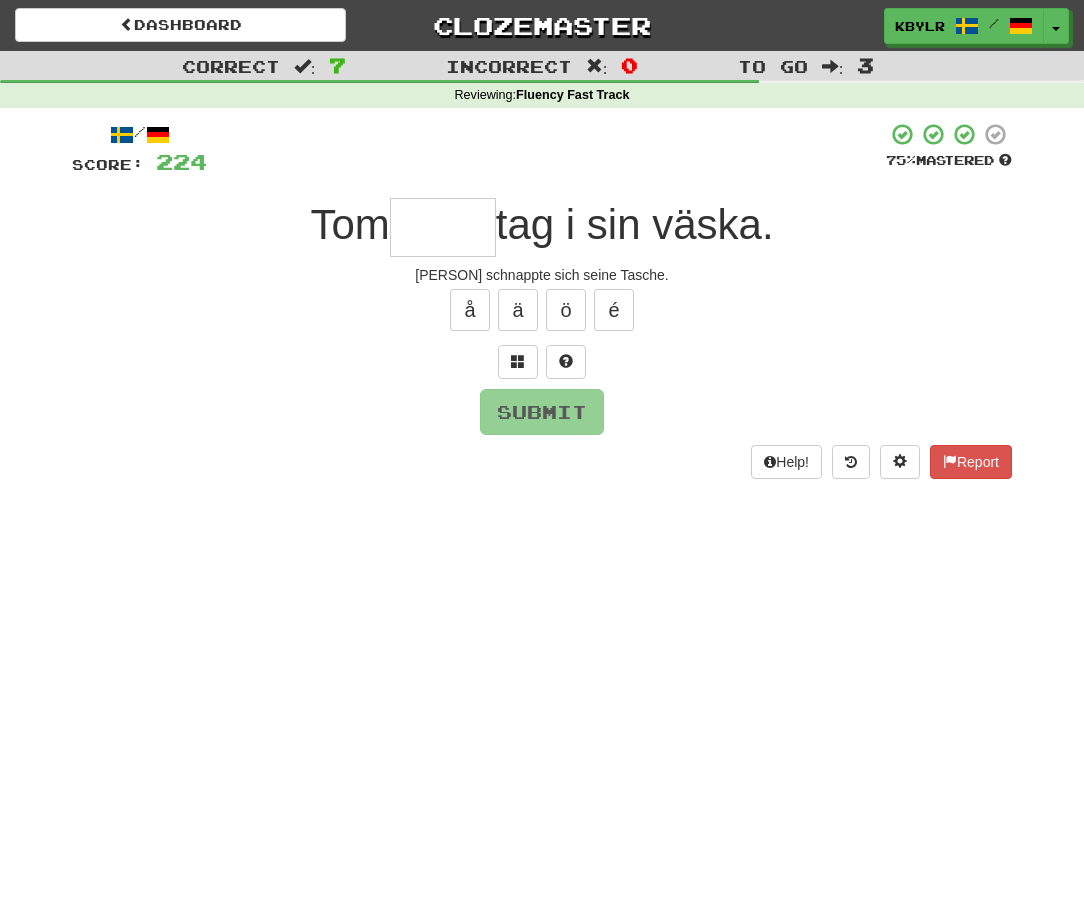 type on "*" 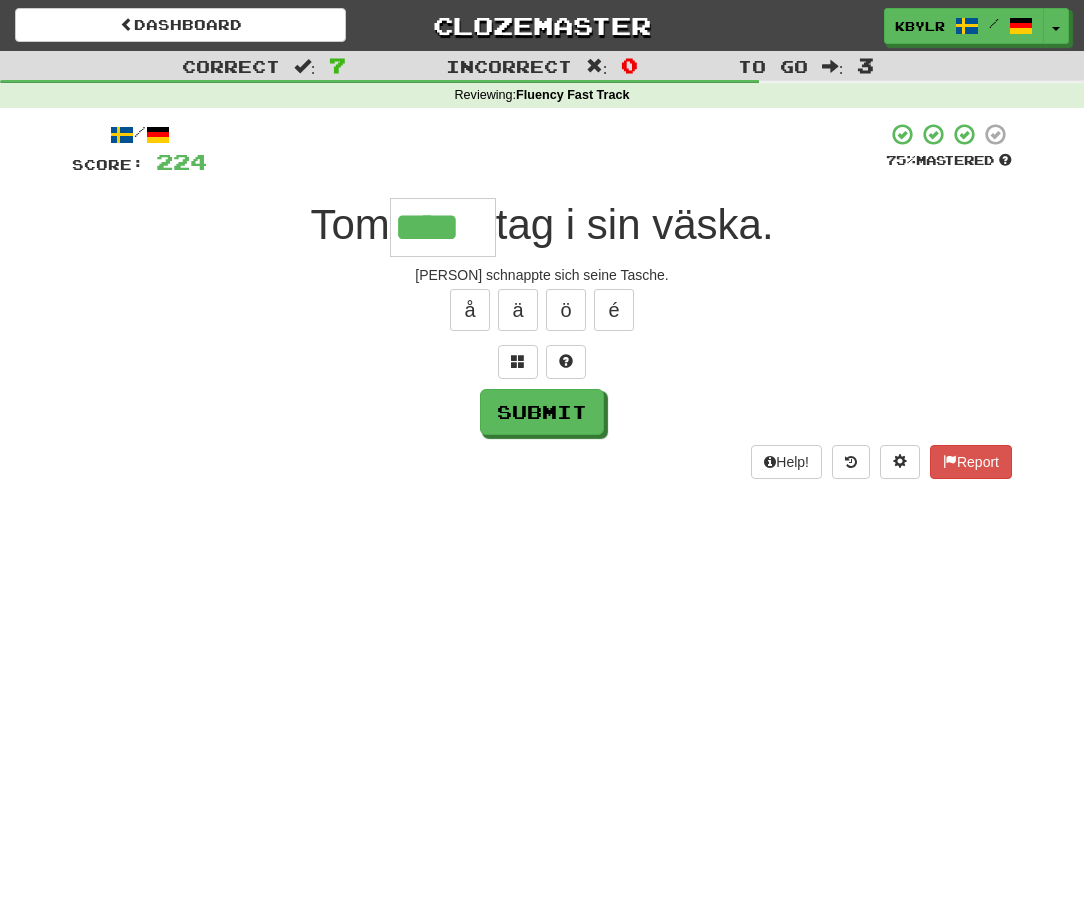 type on "****" 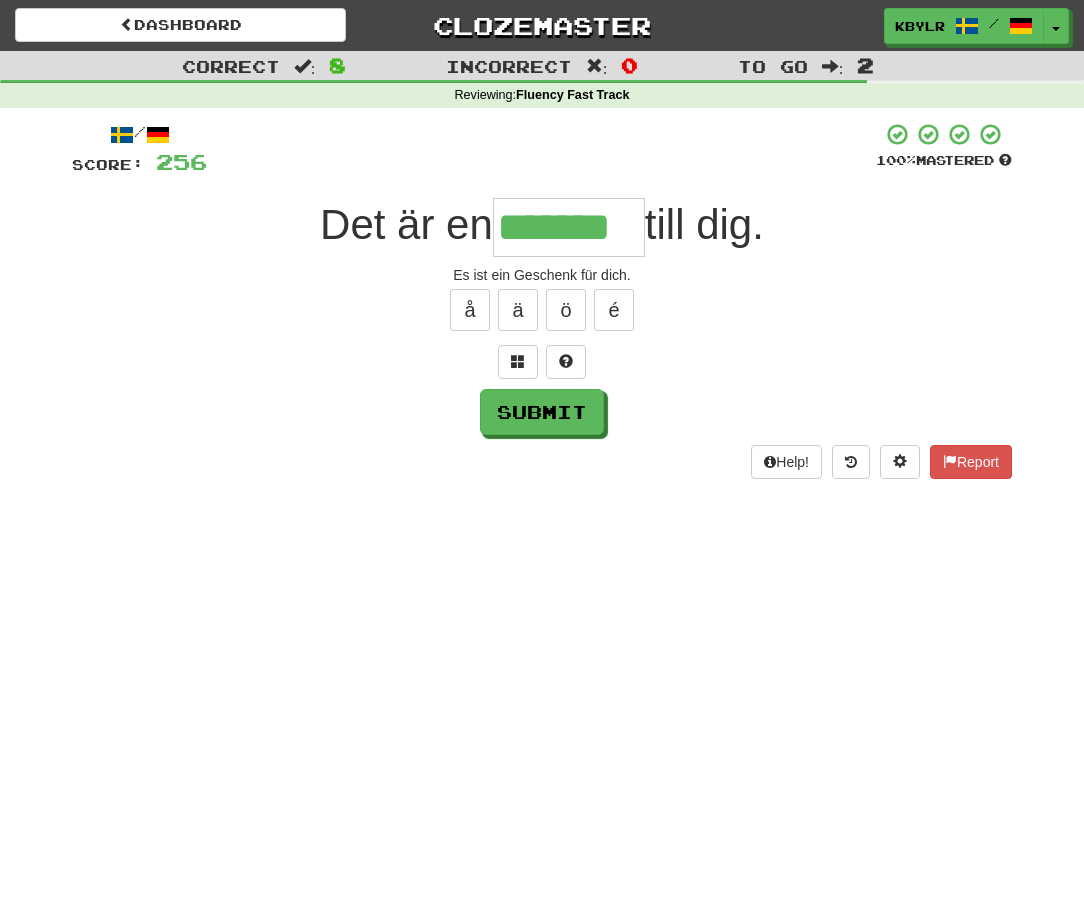 type on "*******" 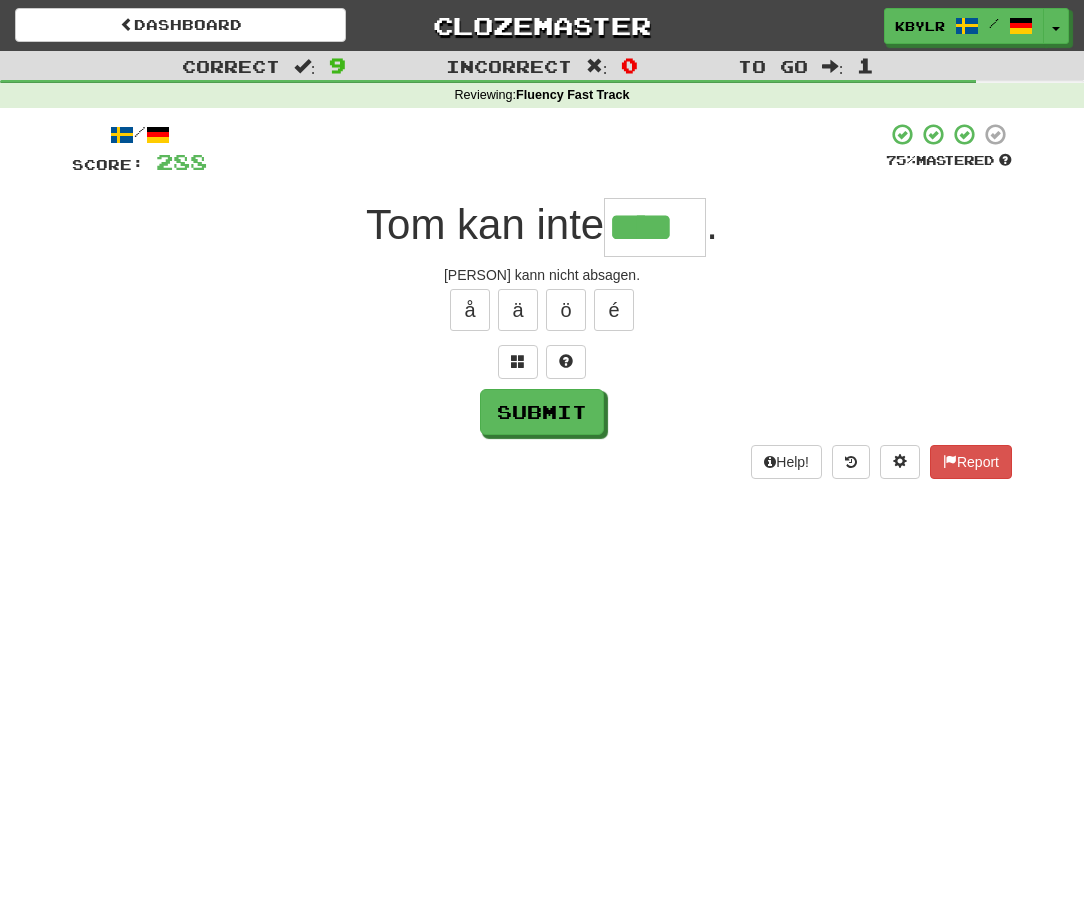 type on "****" 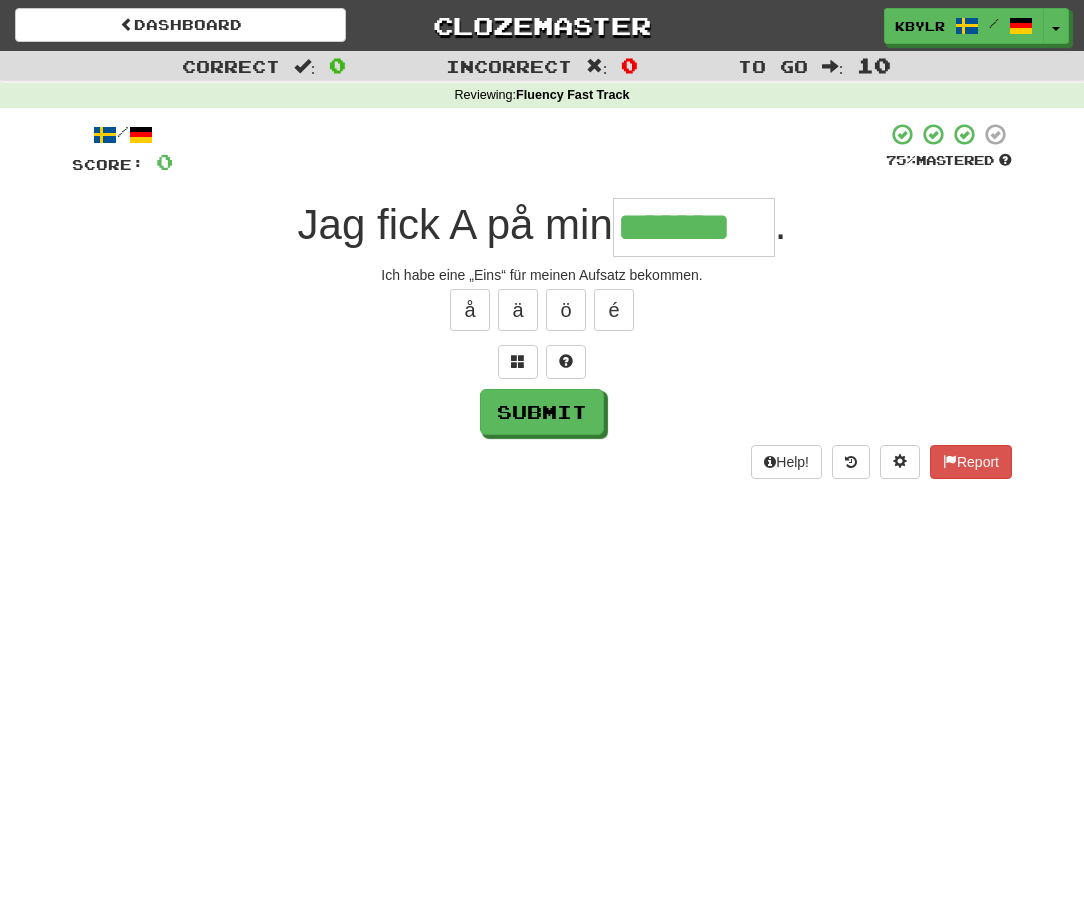 type on "*******" 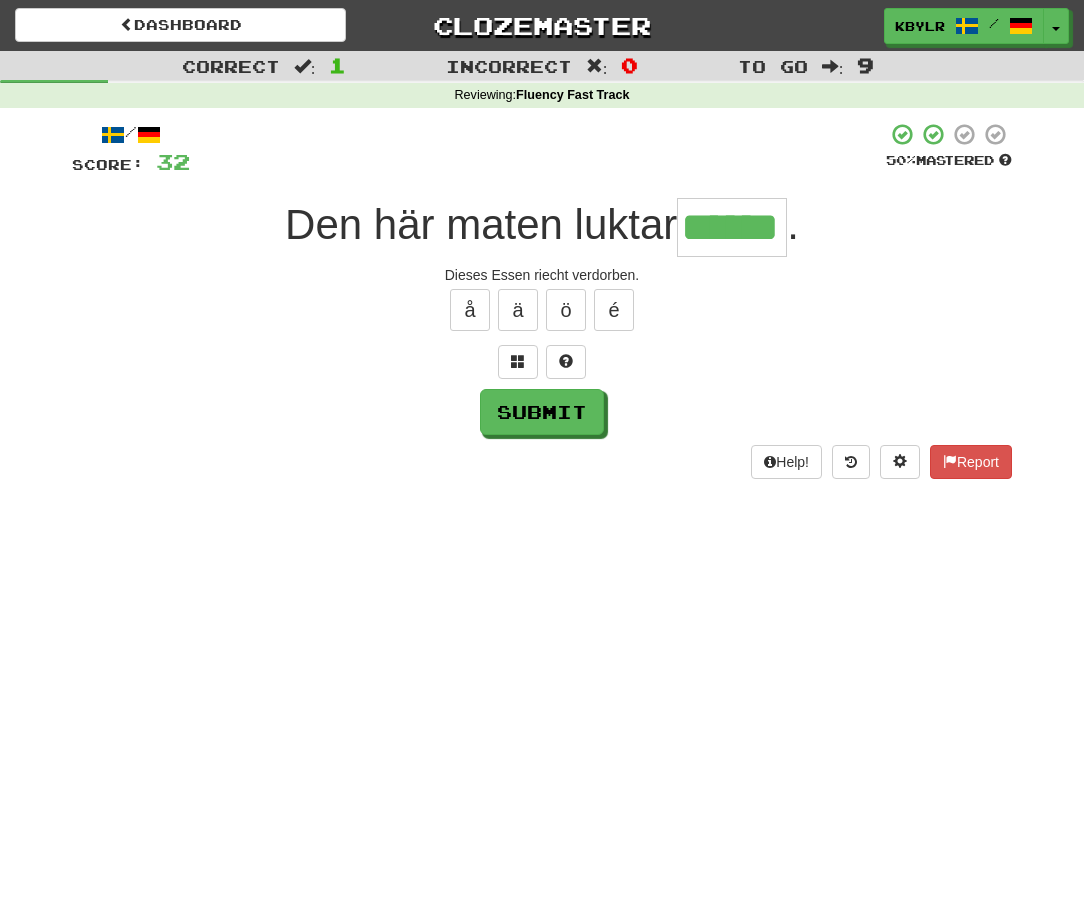 type on "******" 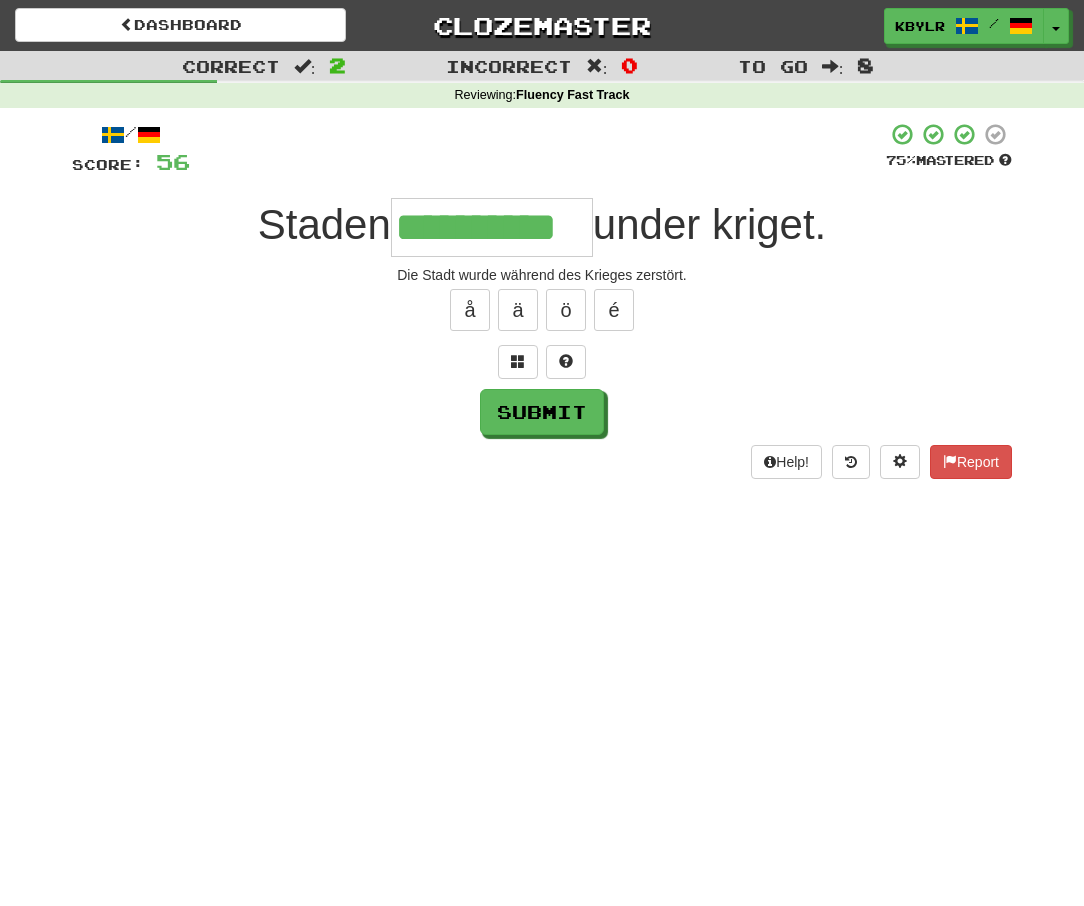 type on "**********" 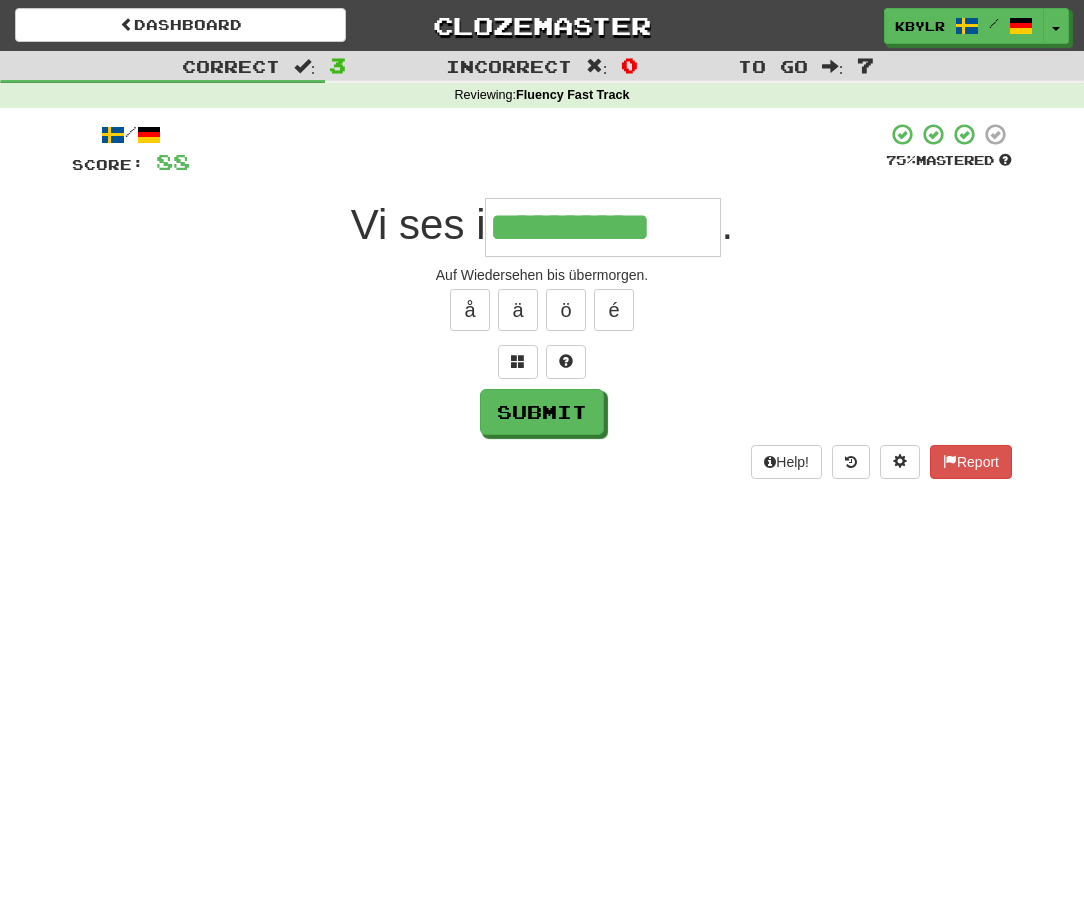 type on "**********" 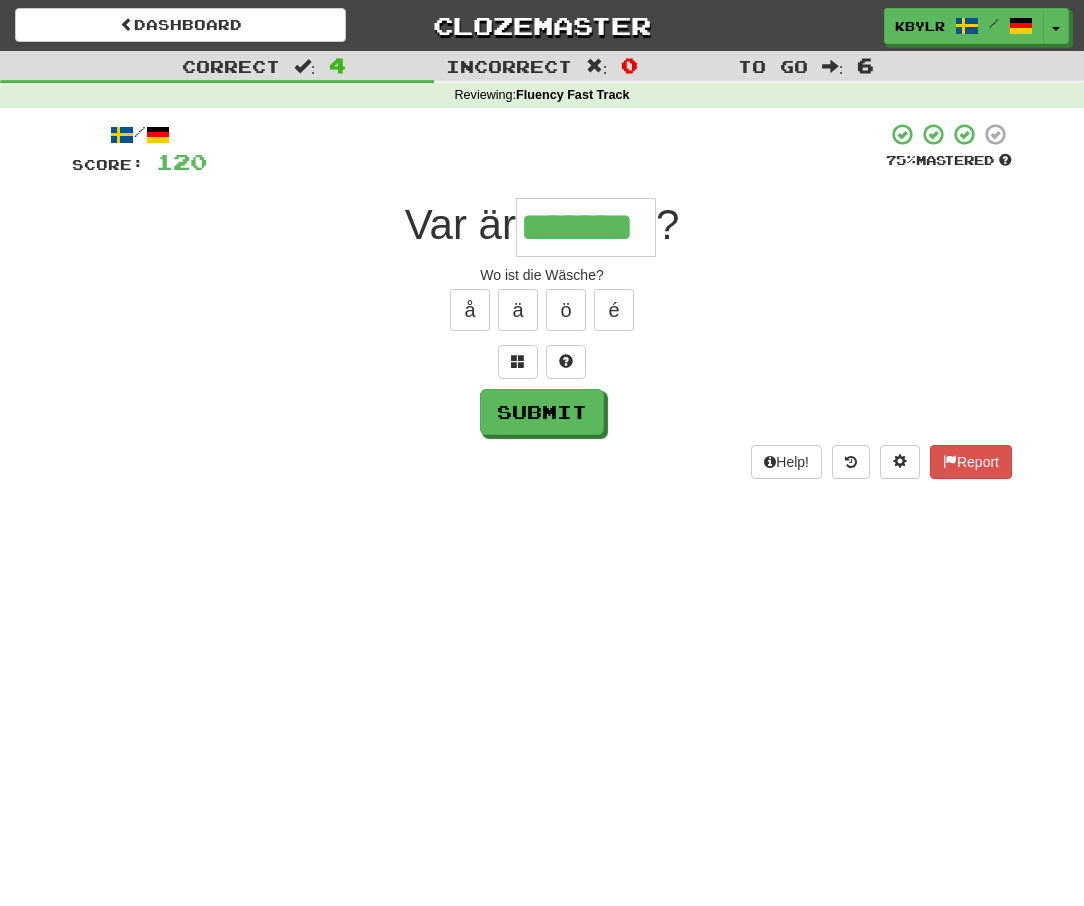 type on "*******" 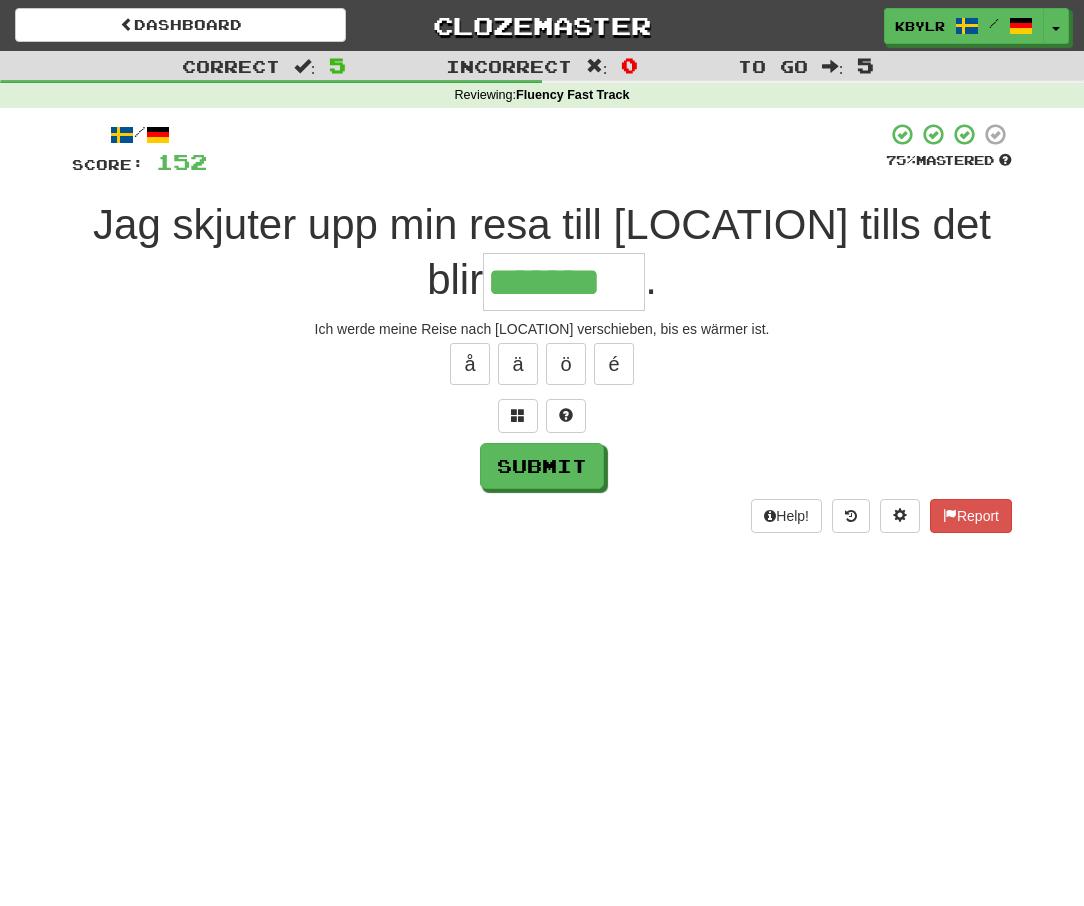 type on "*******" 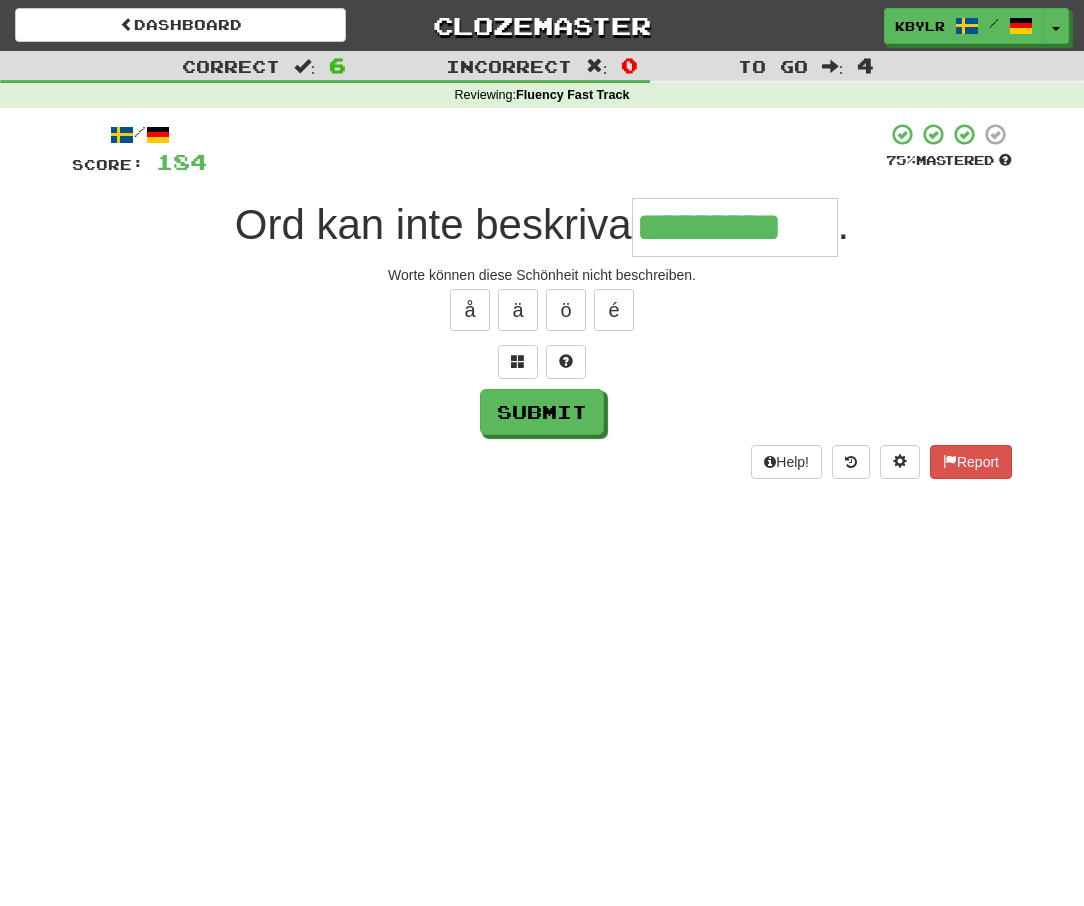 type on "*********" 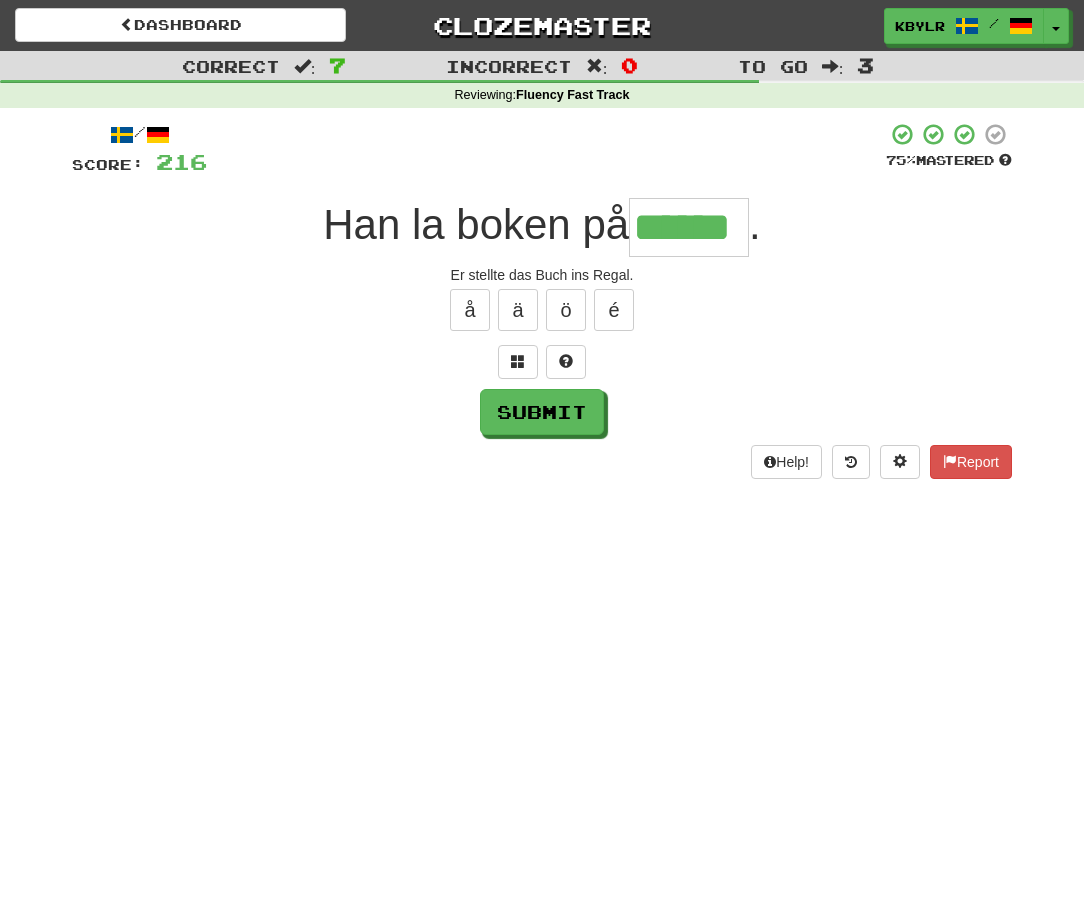 type on "******" 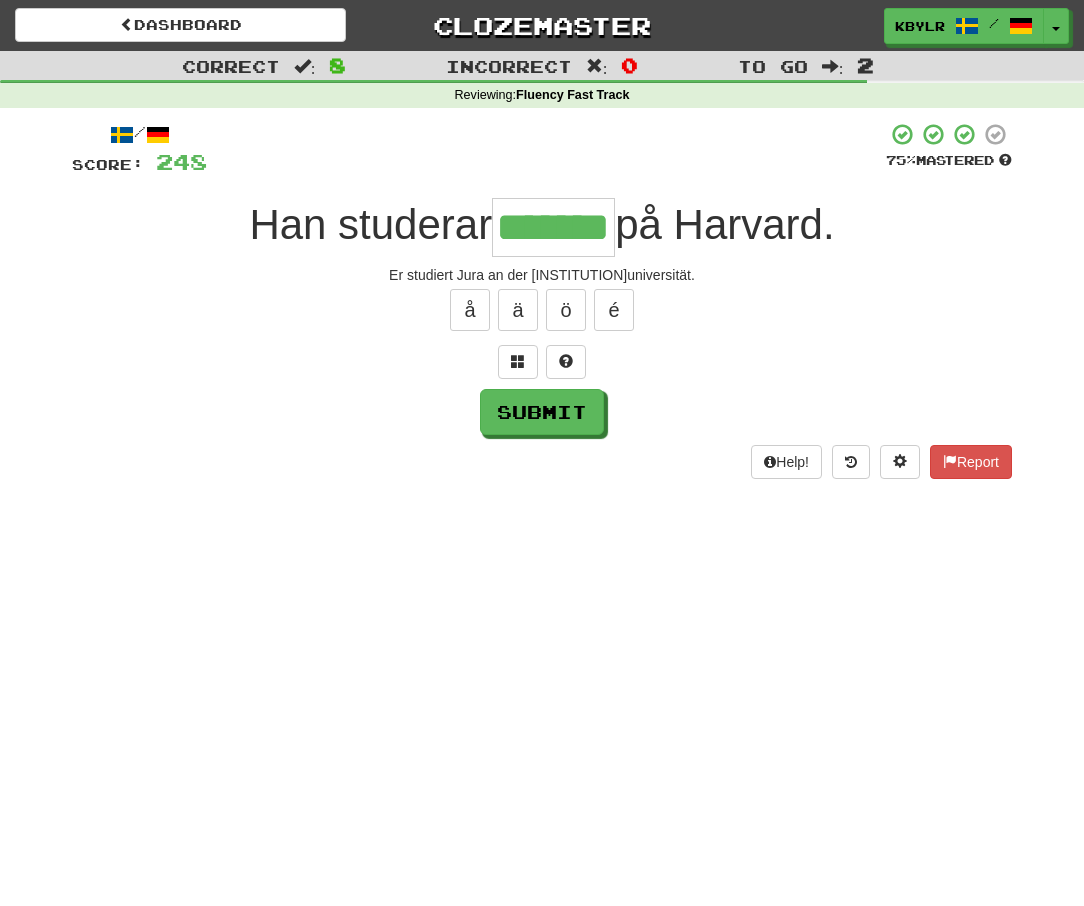 type on "*******" 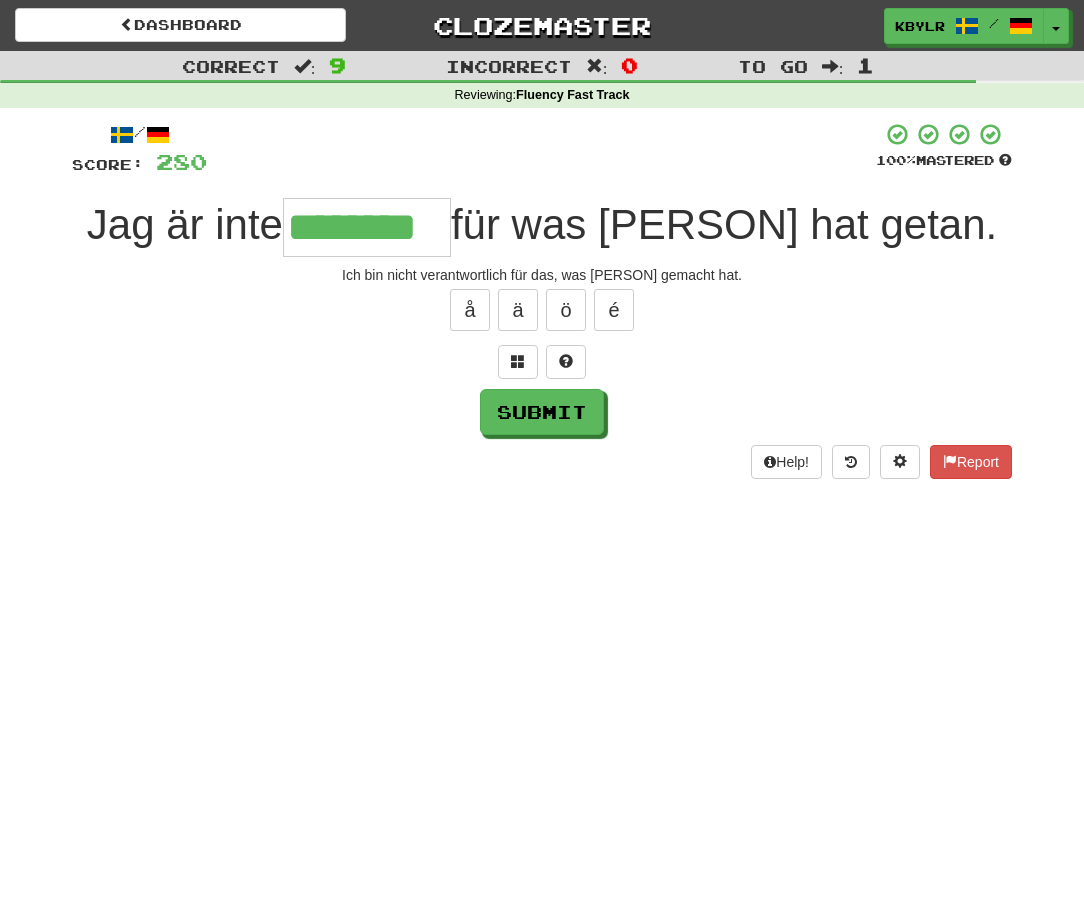 type on "********" 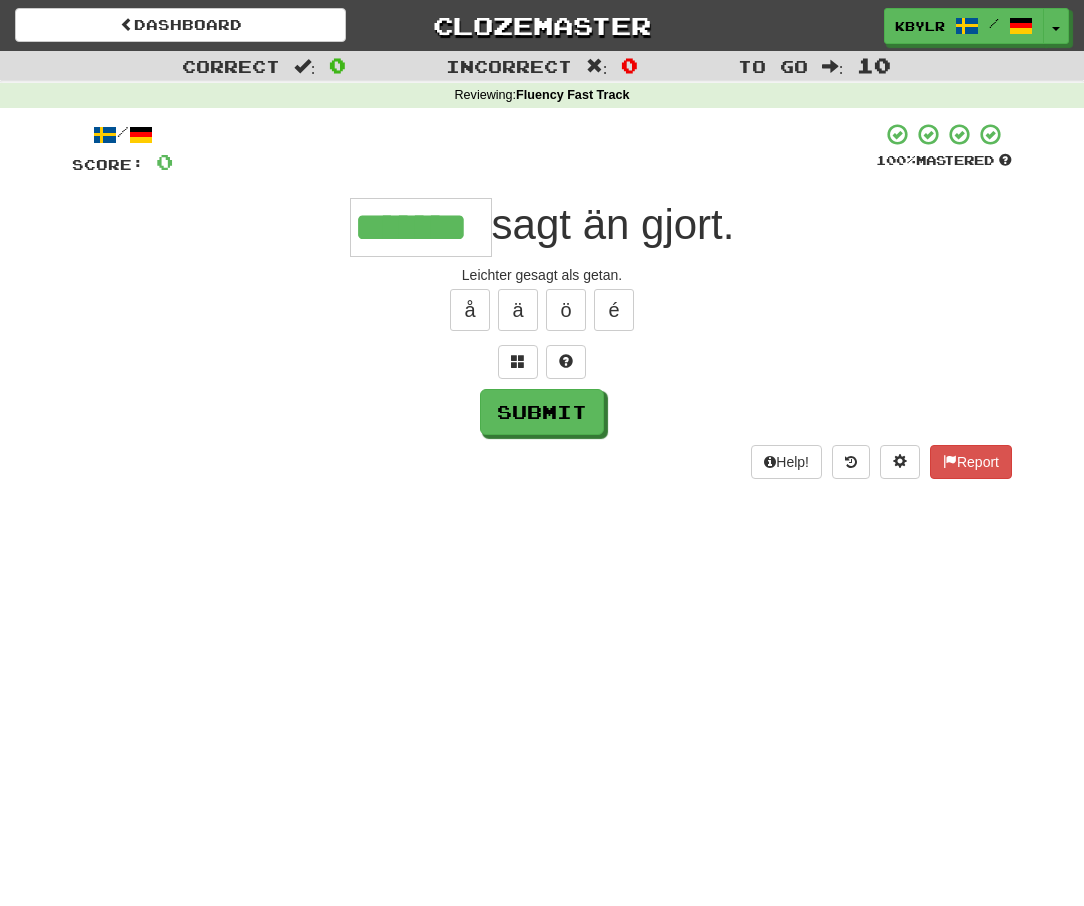 type on "*******" 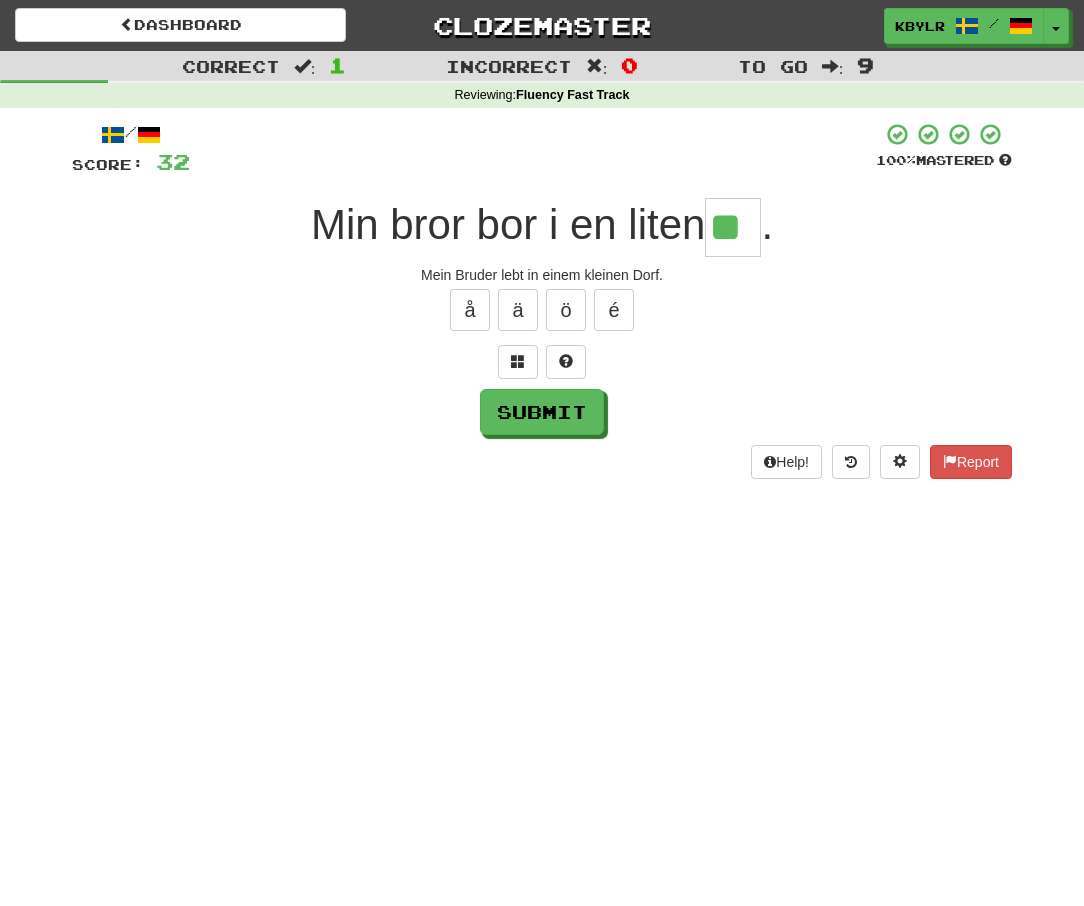 type on "**" 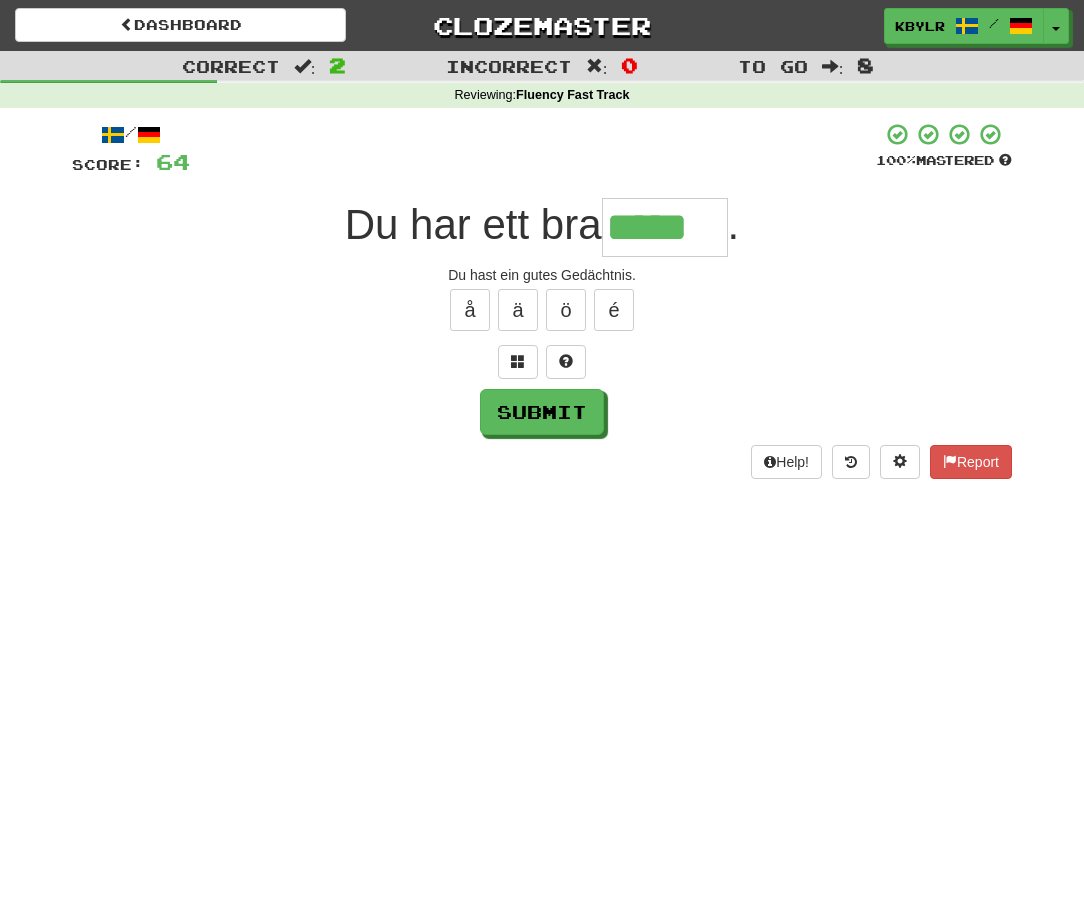 type on "*****" 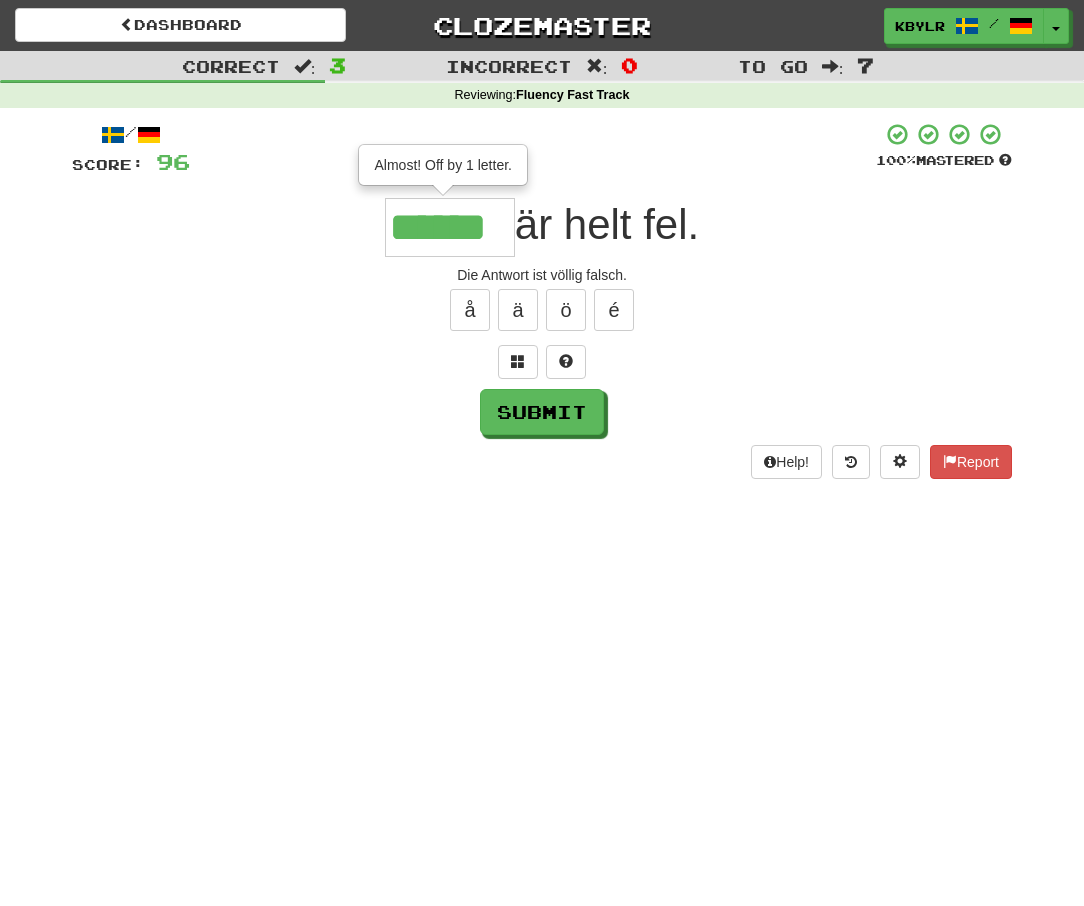 type on "******" 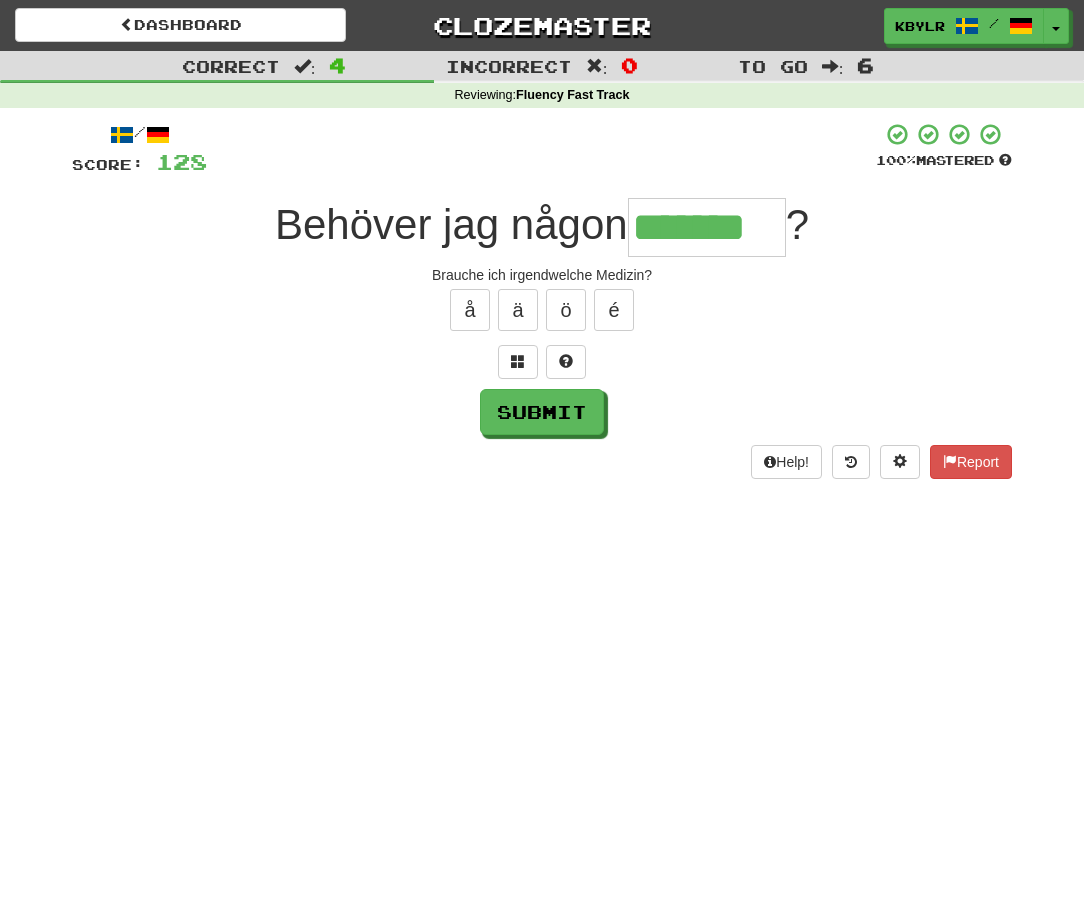 type on "*******" 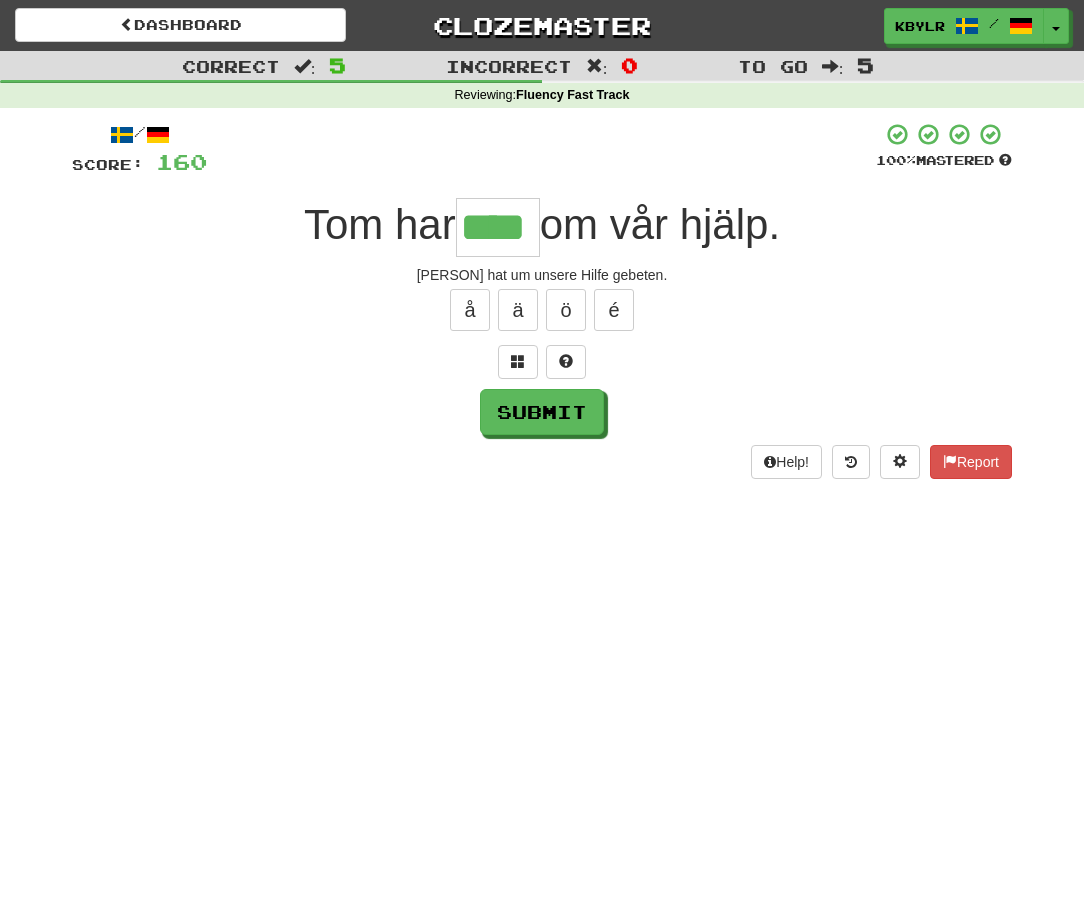 type on "****" 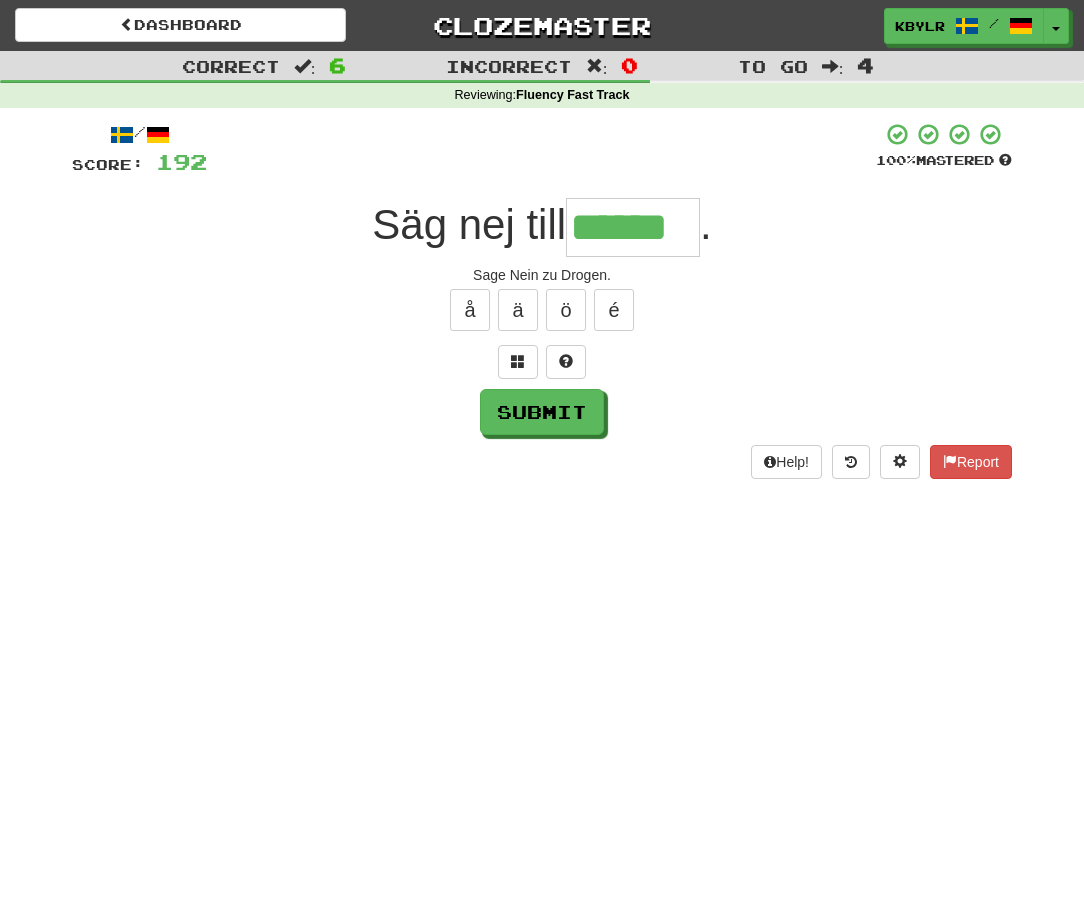 type on "******" 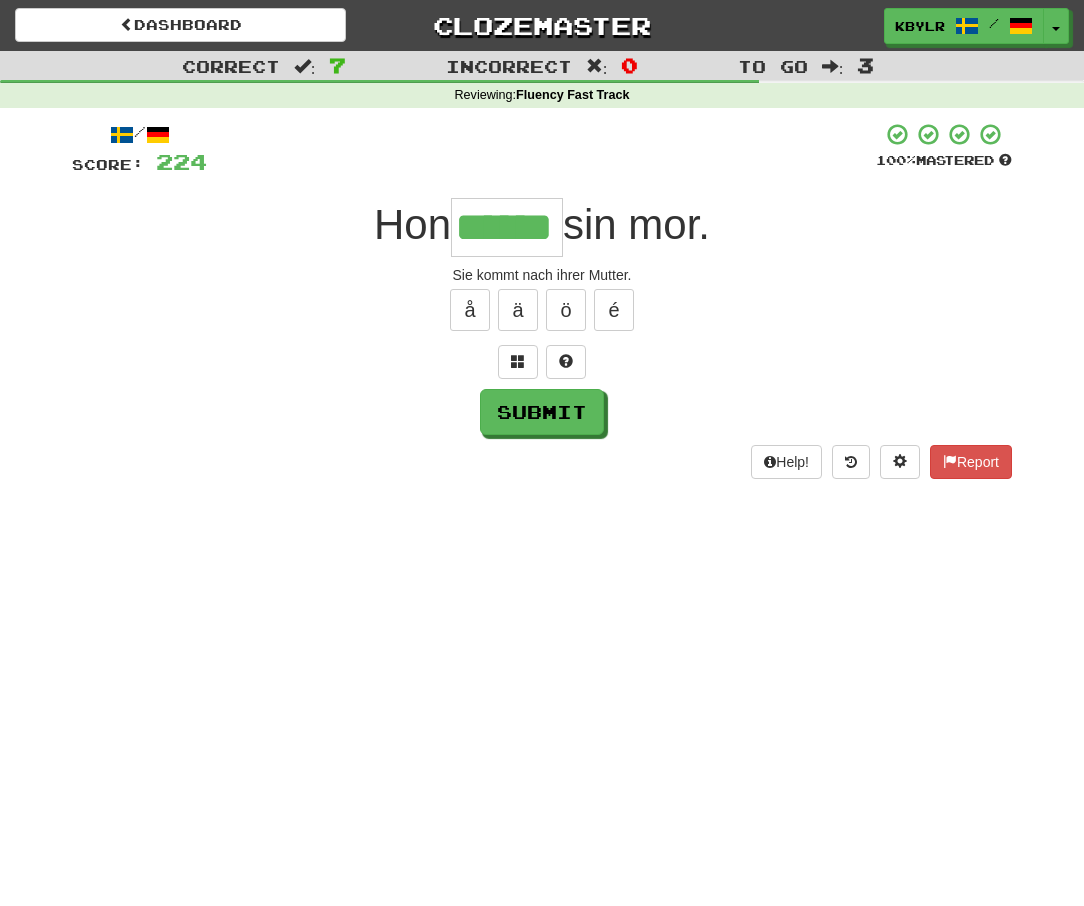 type on "******" 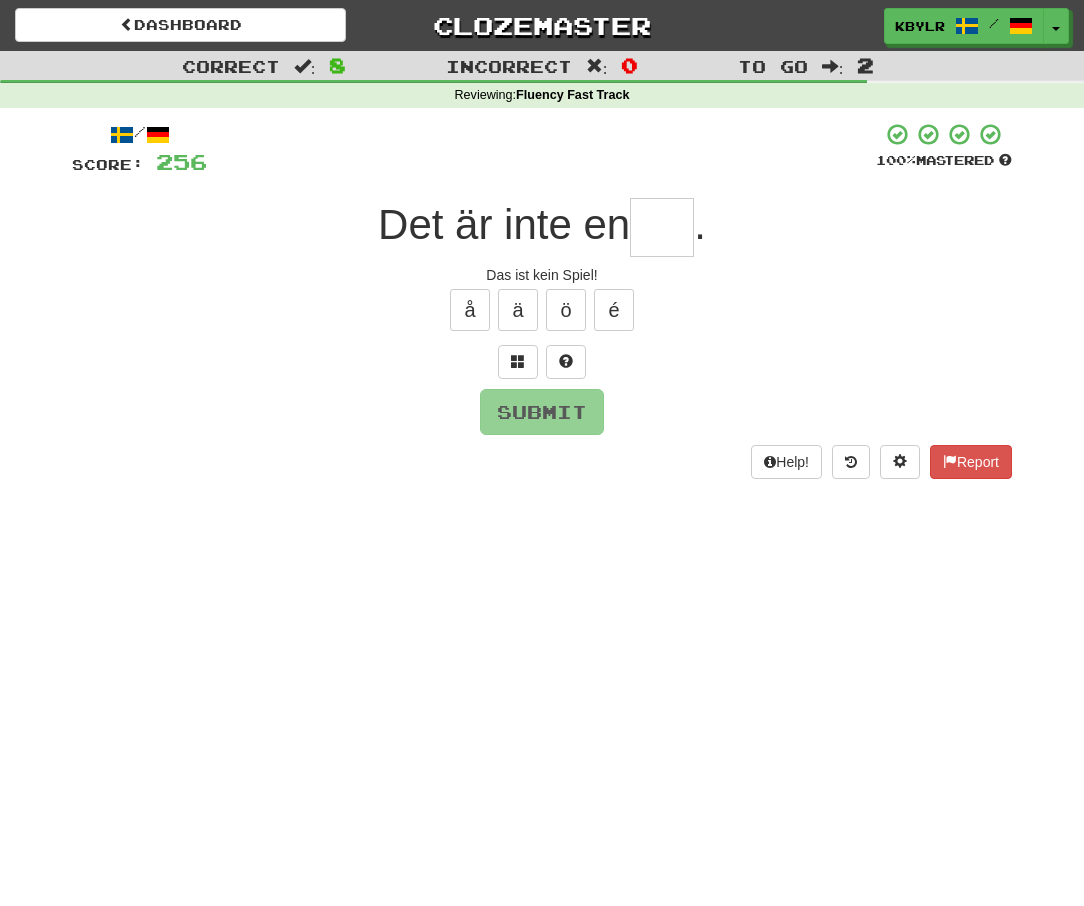 type on "*" 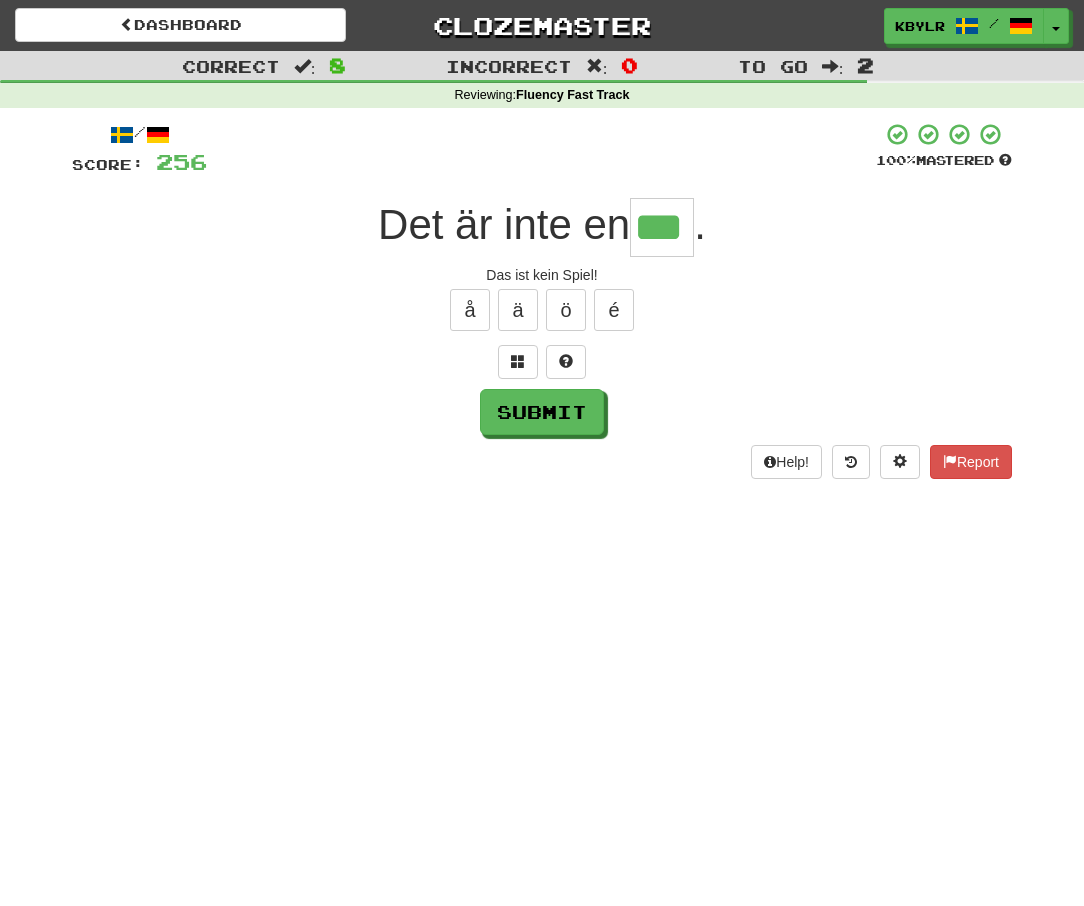 type on "***" 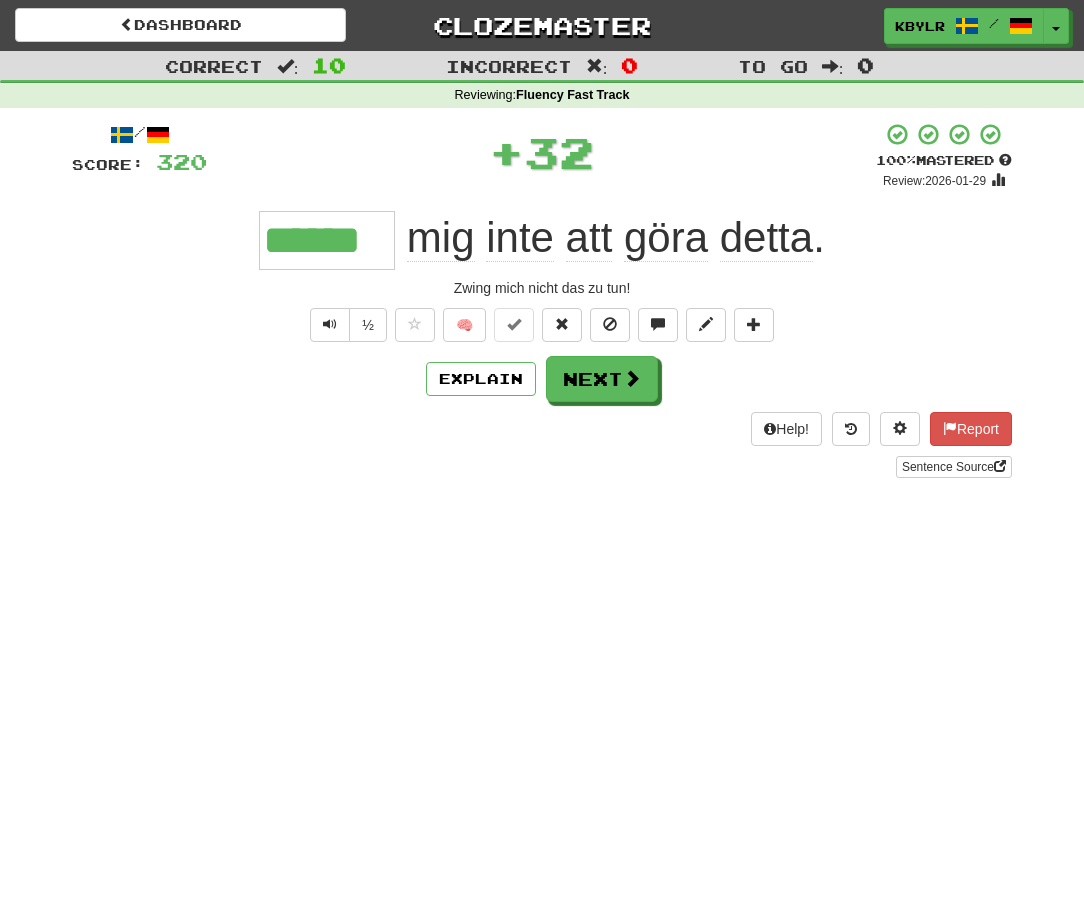 type on "******" 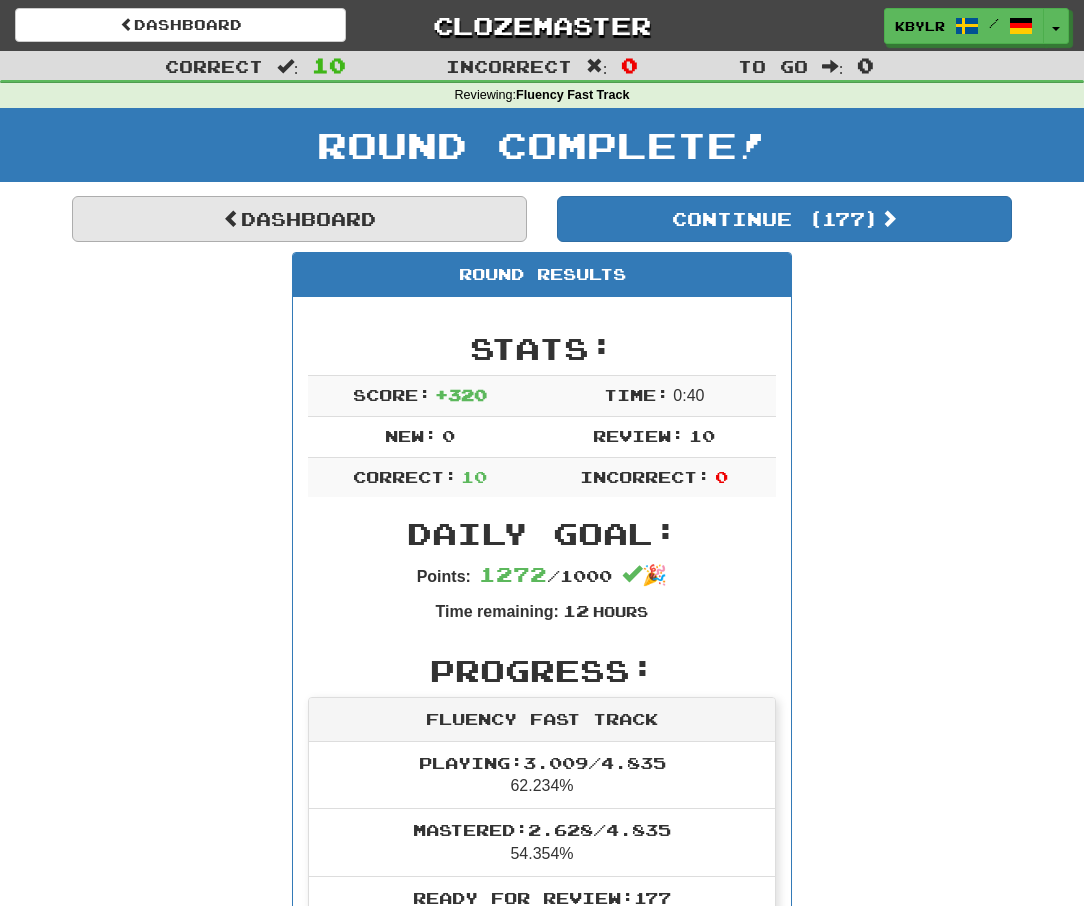 click on "Dashboard" at bounding box center (299, 219) 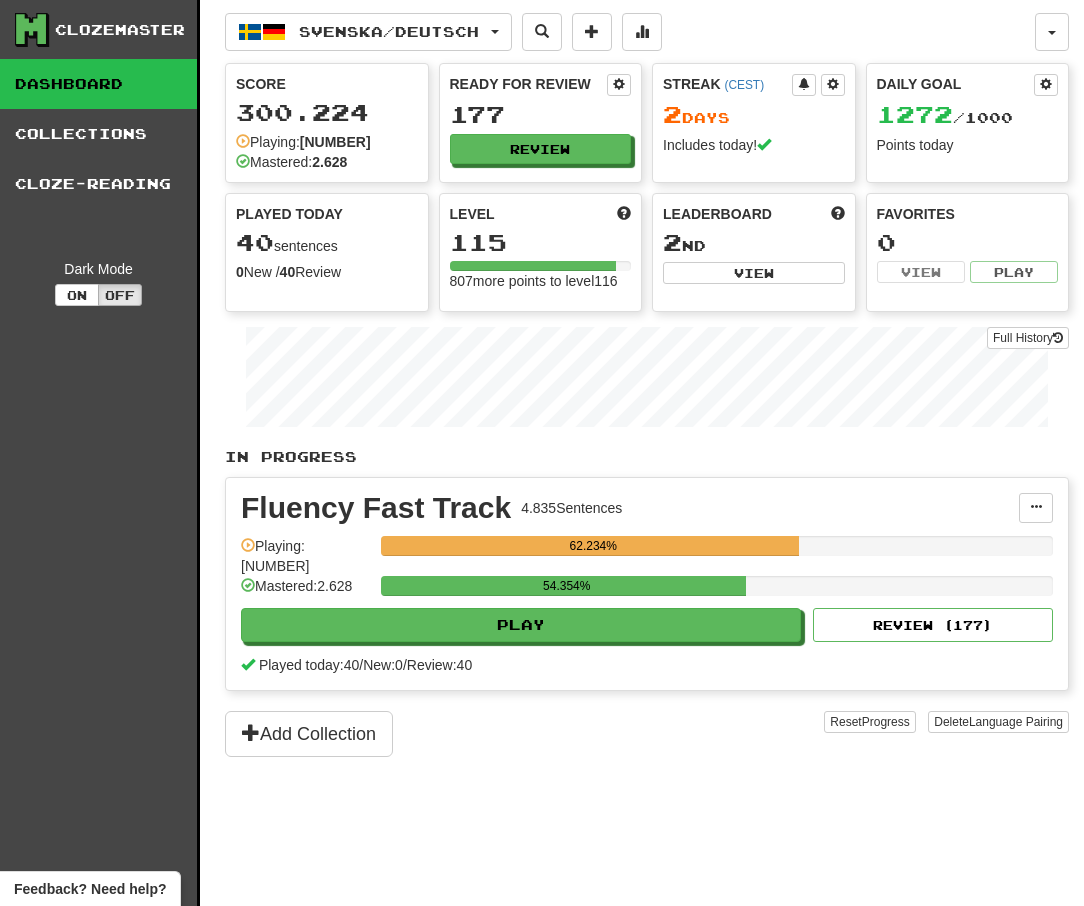 scroll, scrollTop: 0, scrollLeft: 0, axis: both 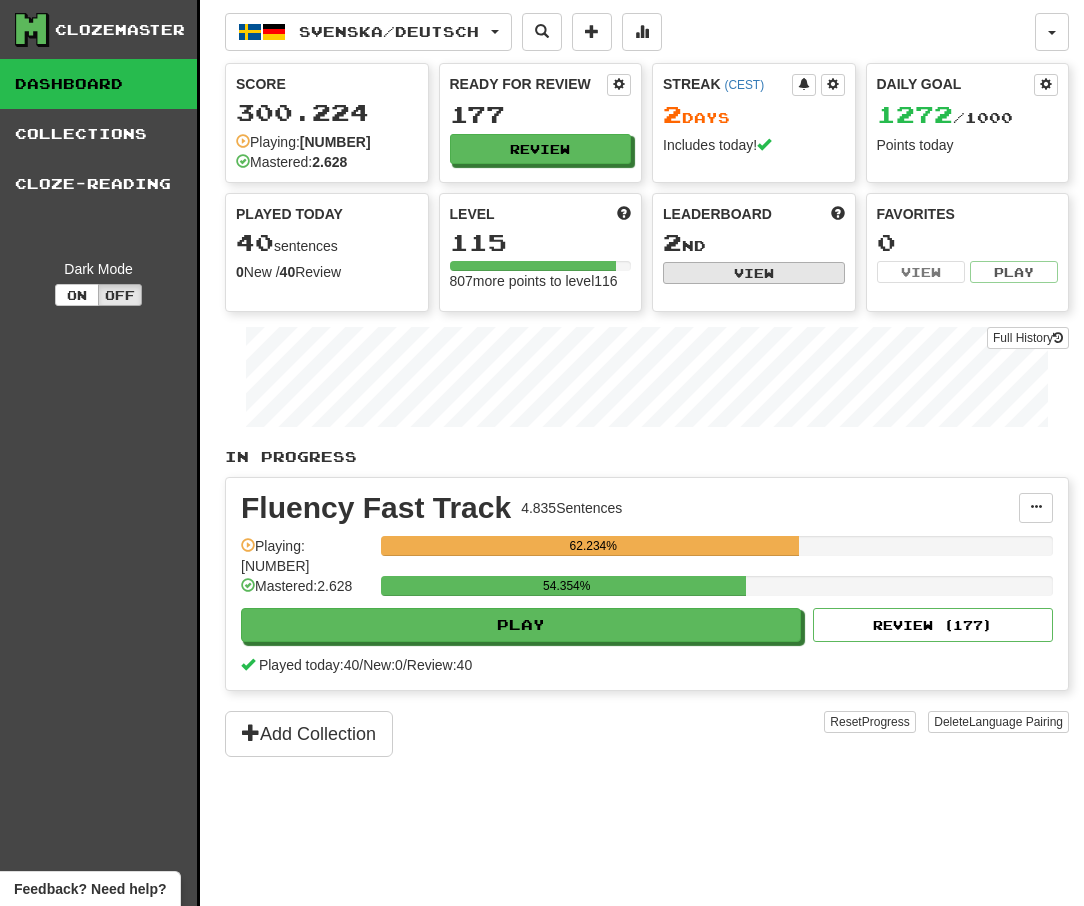 click on "View" at bounding box center [754, 273] 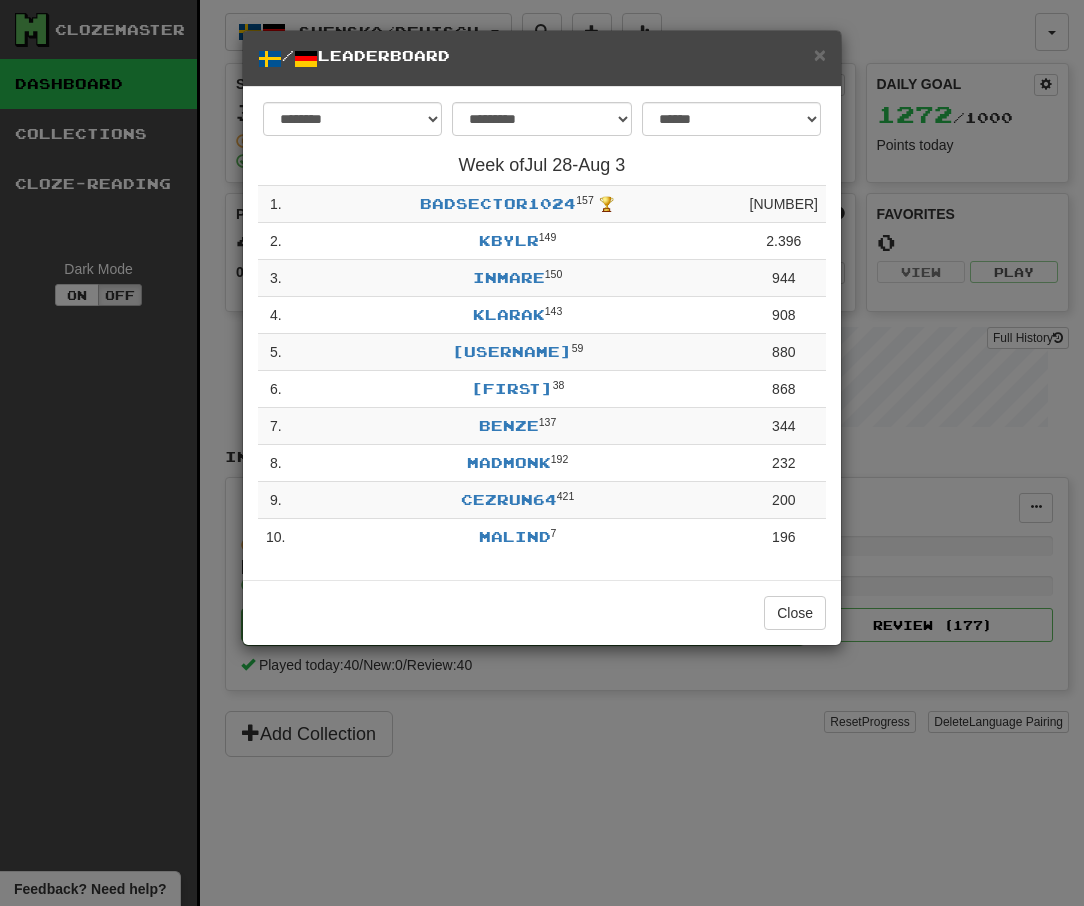 click on "**********" at bounding box center (542, 453) 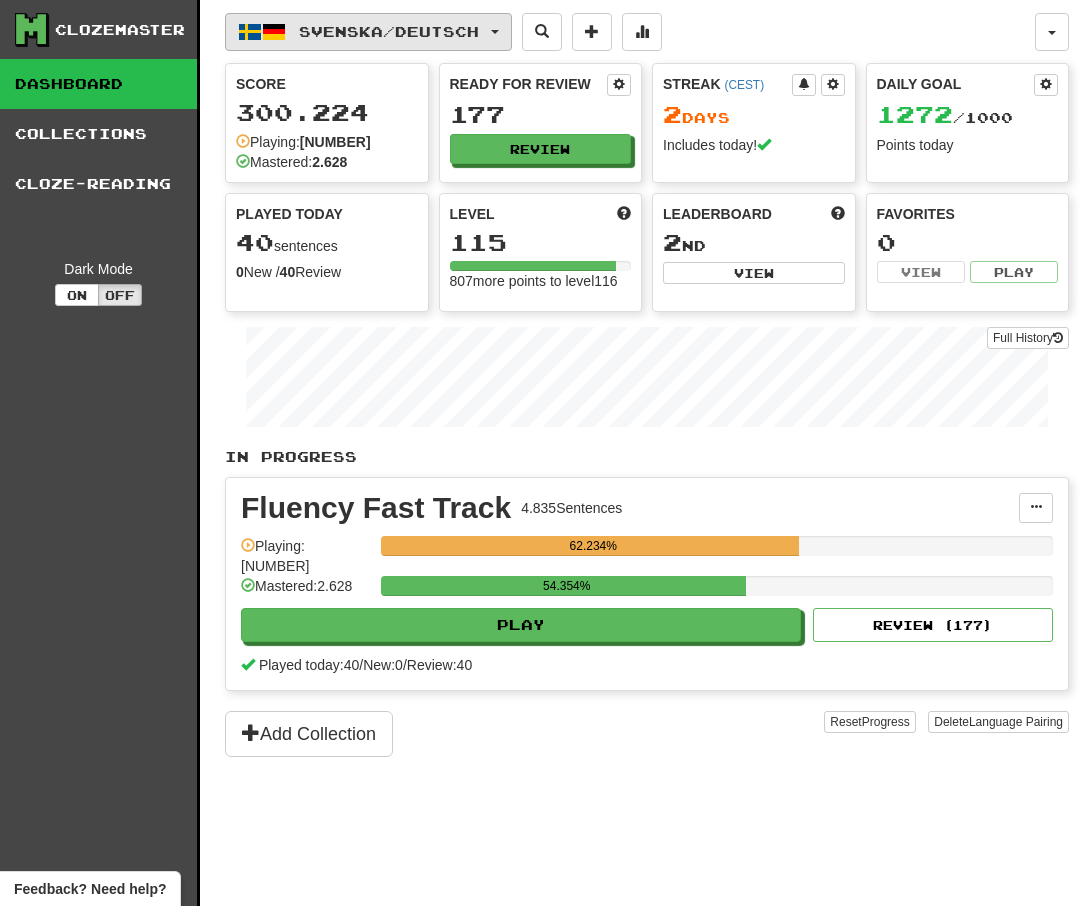 click on "Svenska  /  Deutsch" at bounding box center (389, 31) 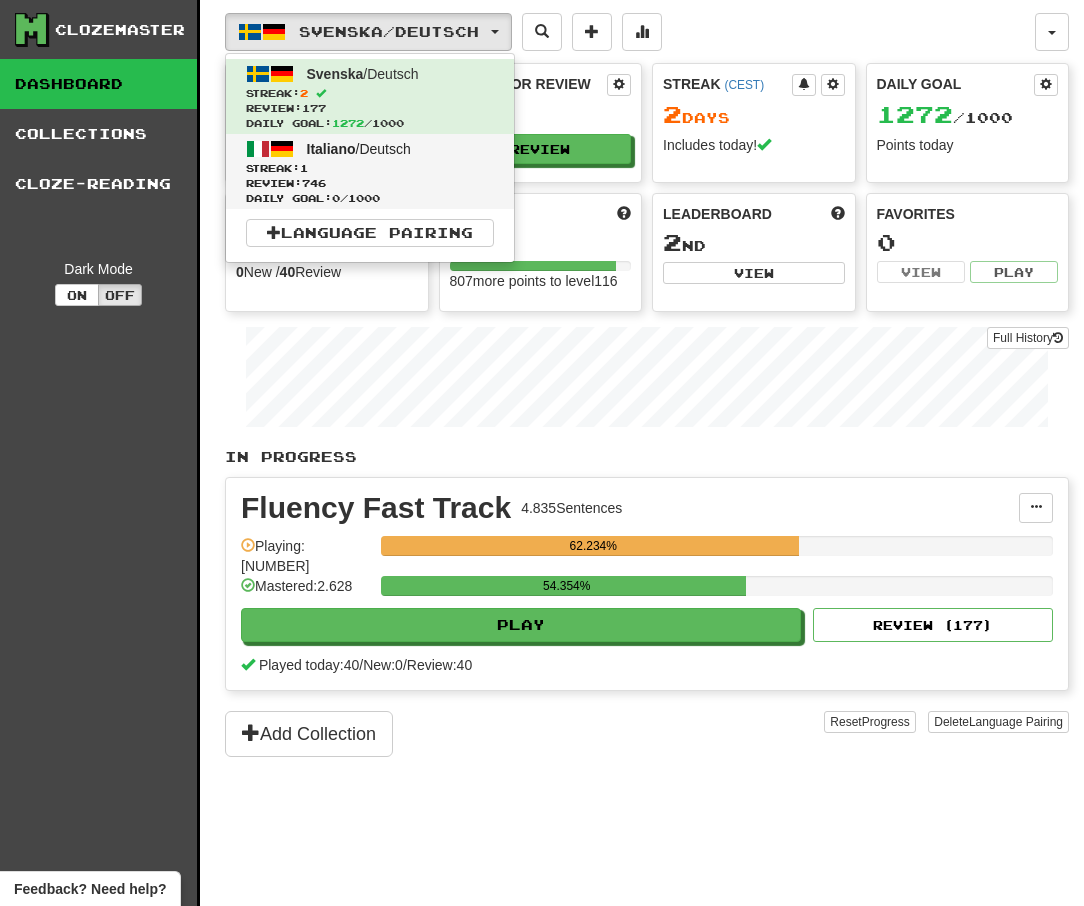 click on "Streak:  1" at bounding box center [370, 168] 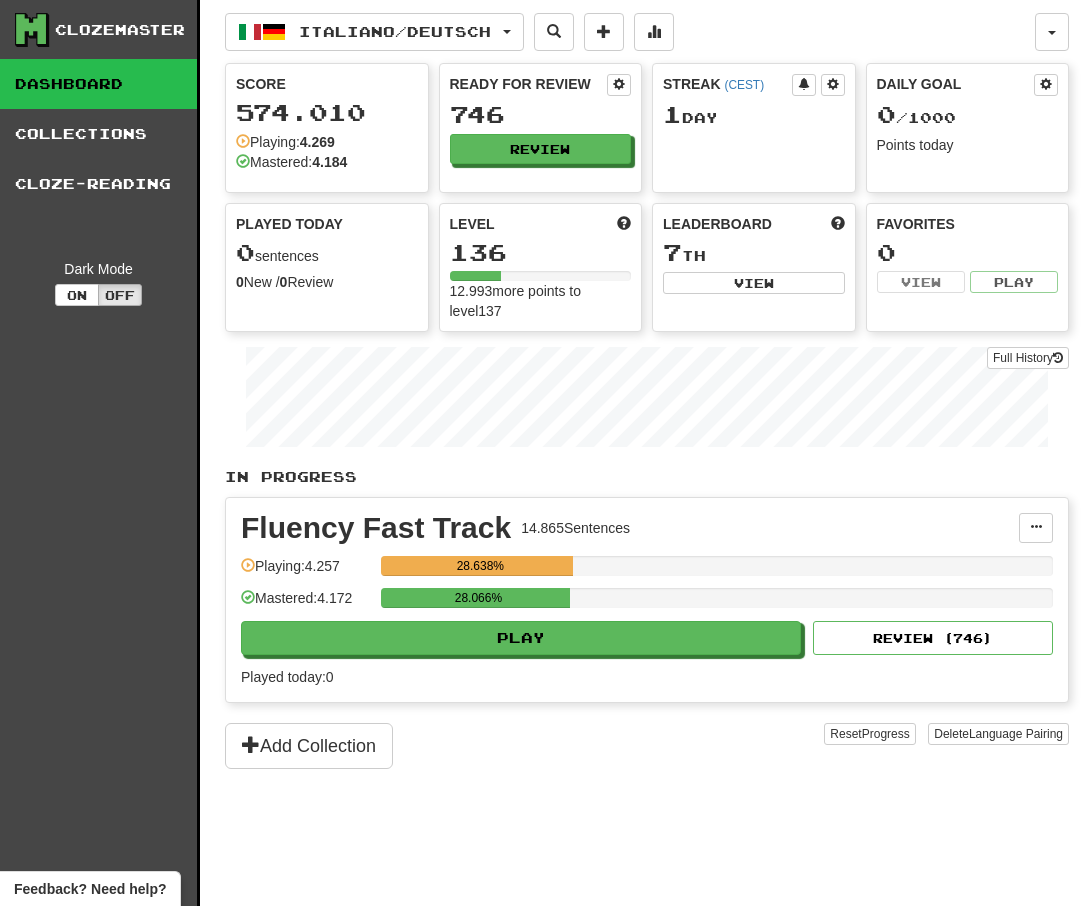 scroll, scrollTop: 0, scrollLeft: 0, axis: both 